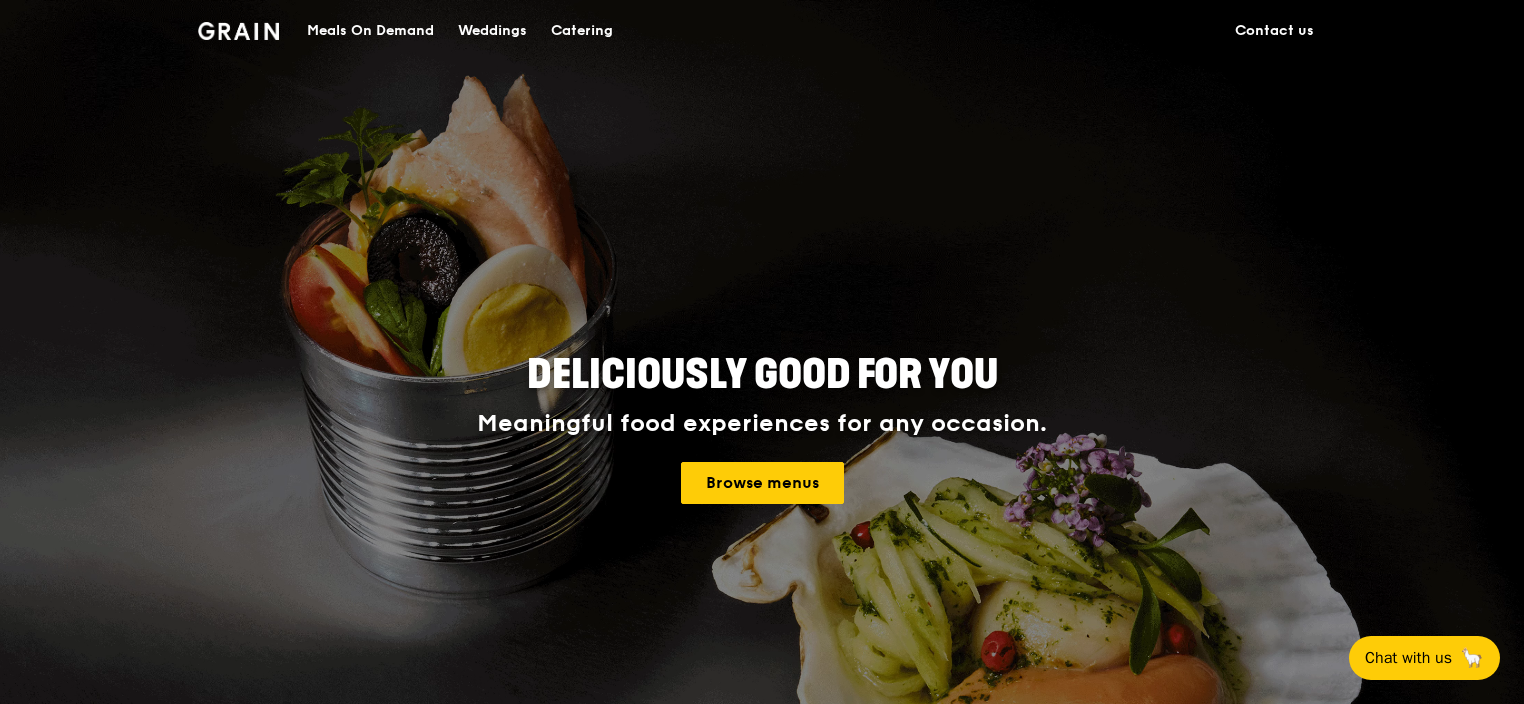 scroll, scrollTop: 0, scrollLeft: 0, axis: both 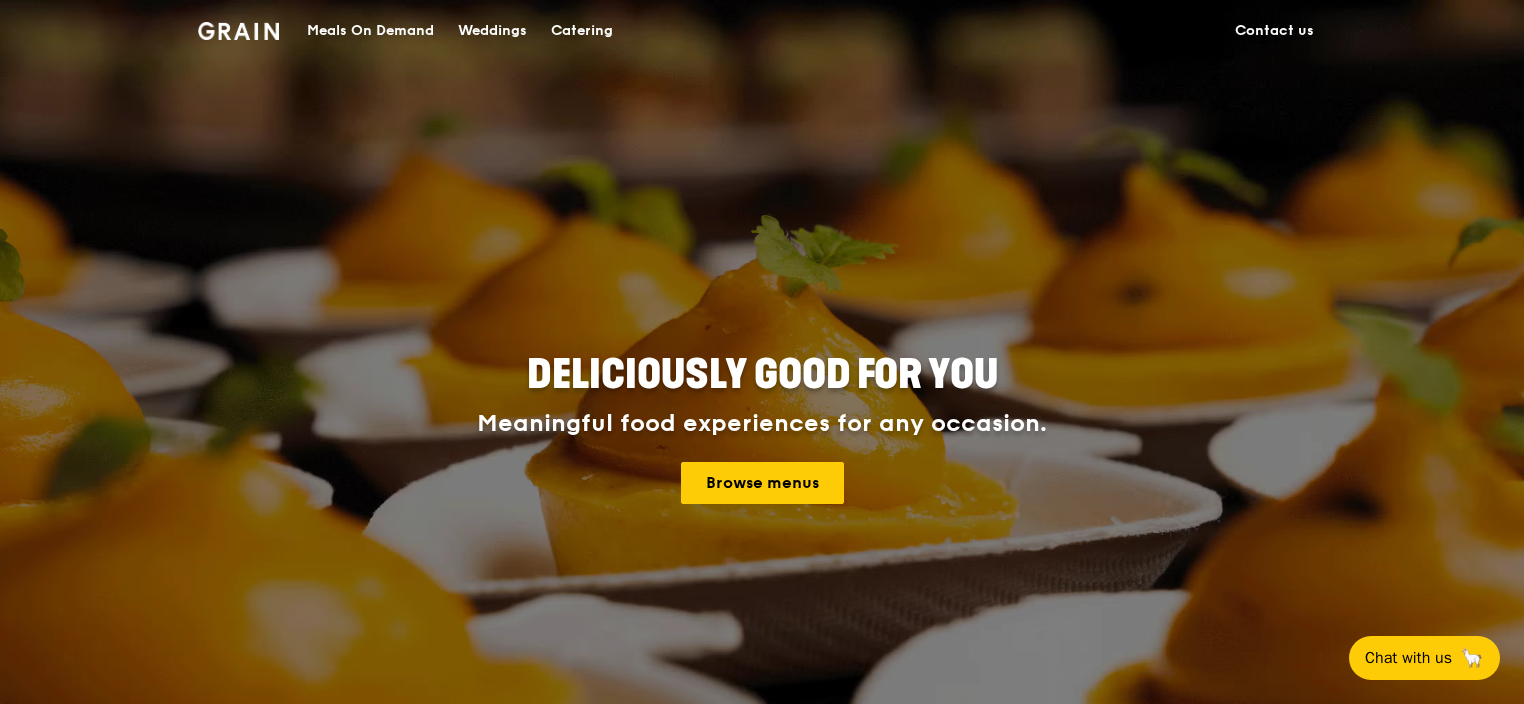 click on "Meals On Demand" at bounding box center (370, 31) 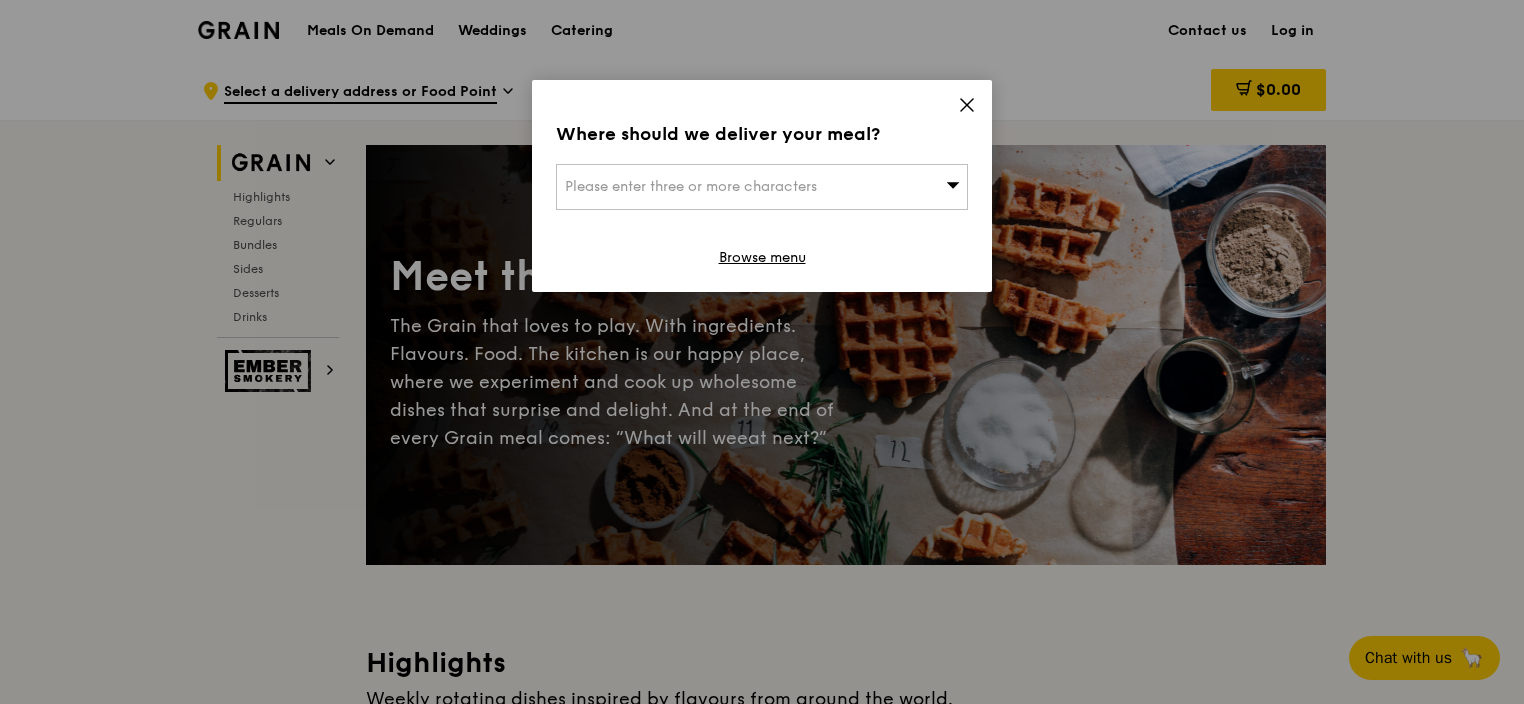 click on "Please enter three or more characters" at bounding box center [762, 187] 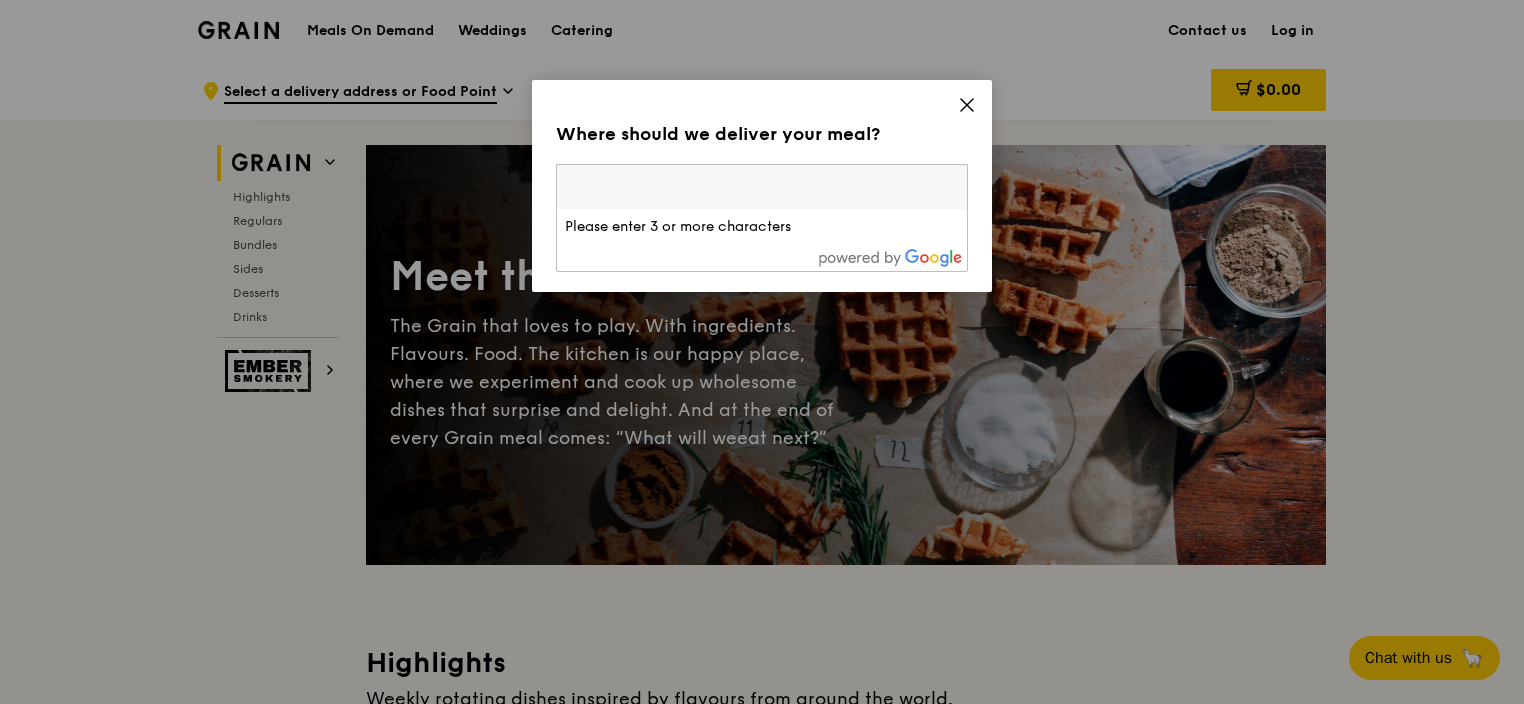 click 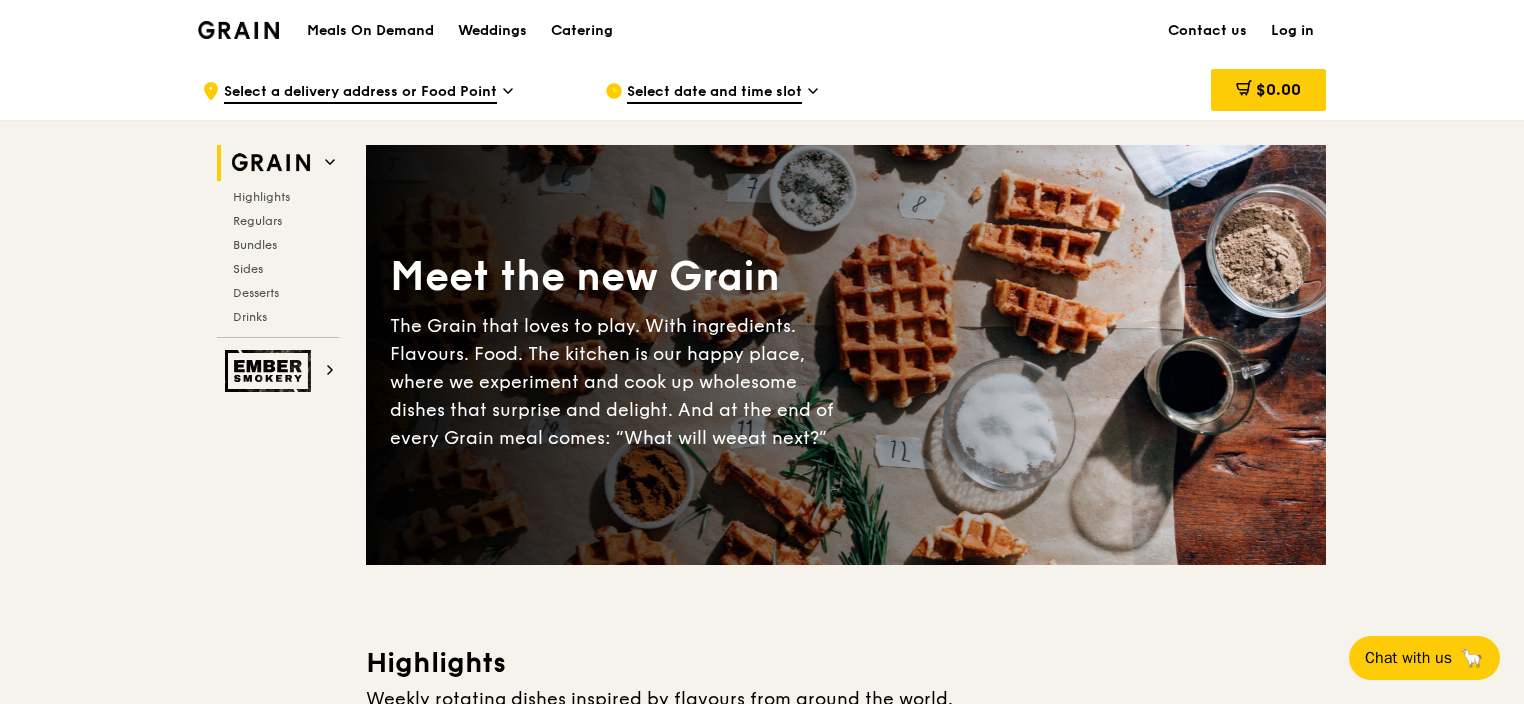 click on "Select a delivery address or Food Point" at bounding box center (360, 93) 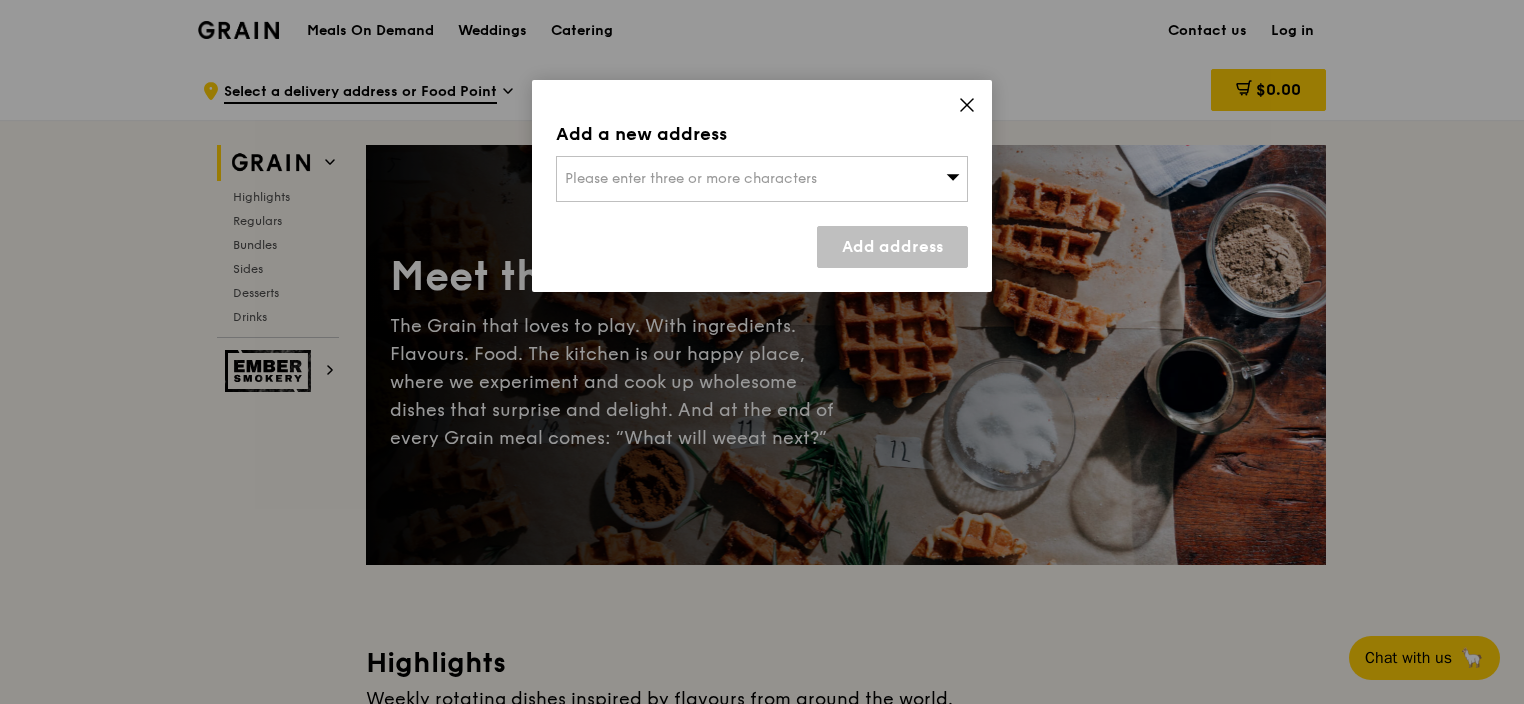 click on "Please enter three or more characters" at bounding box center [762, 179] 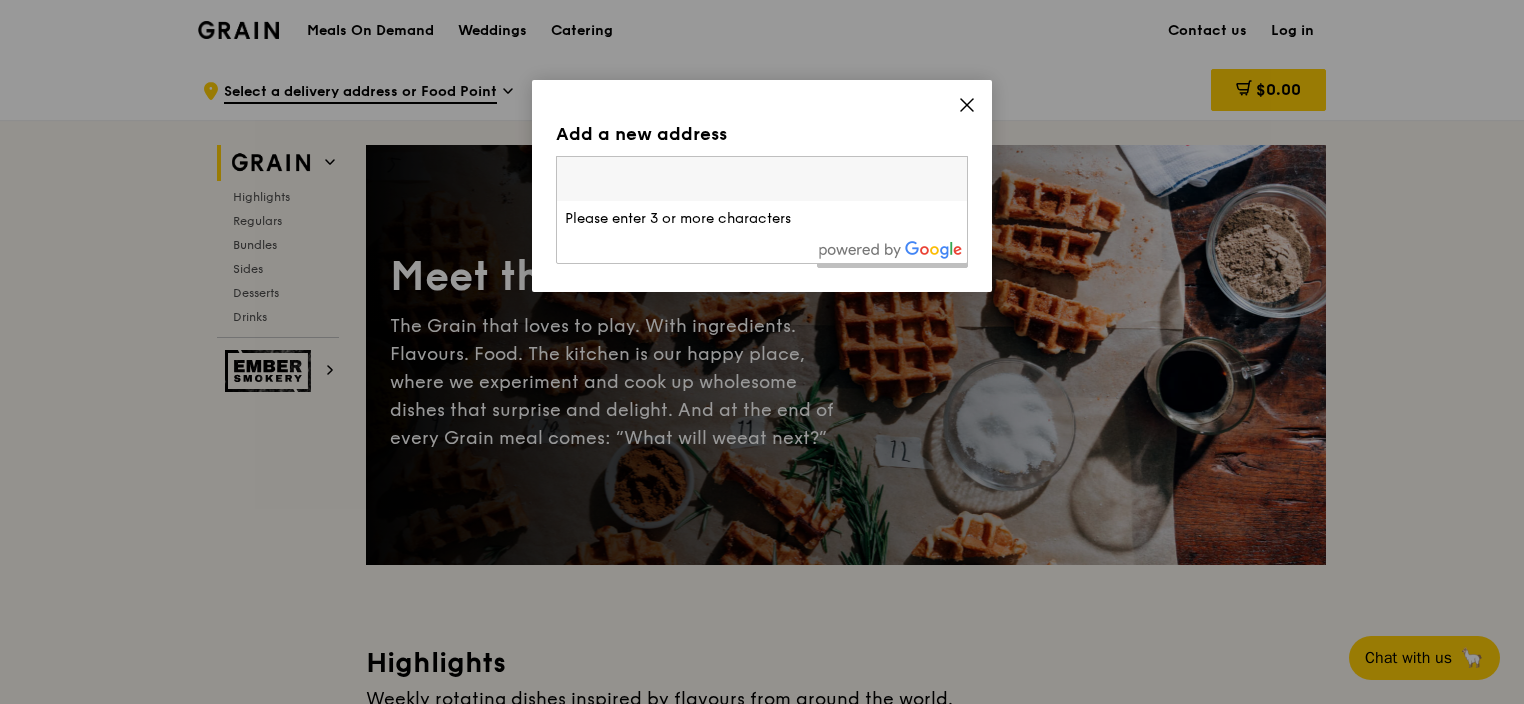 click at bounding box center [762, 179] 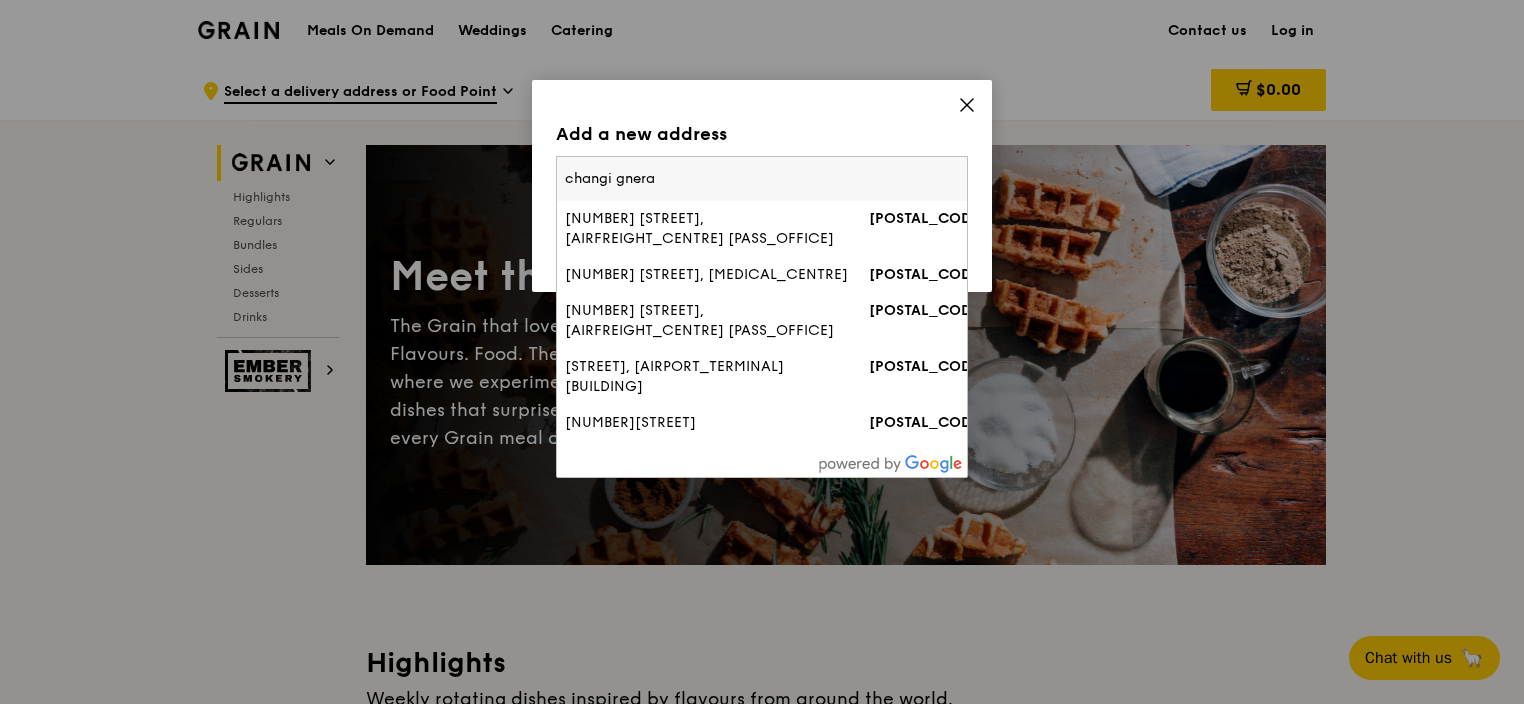 type on "changi gneral" 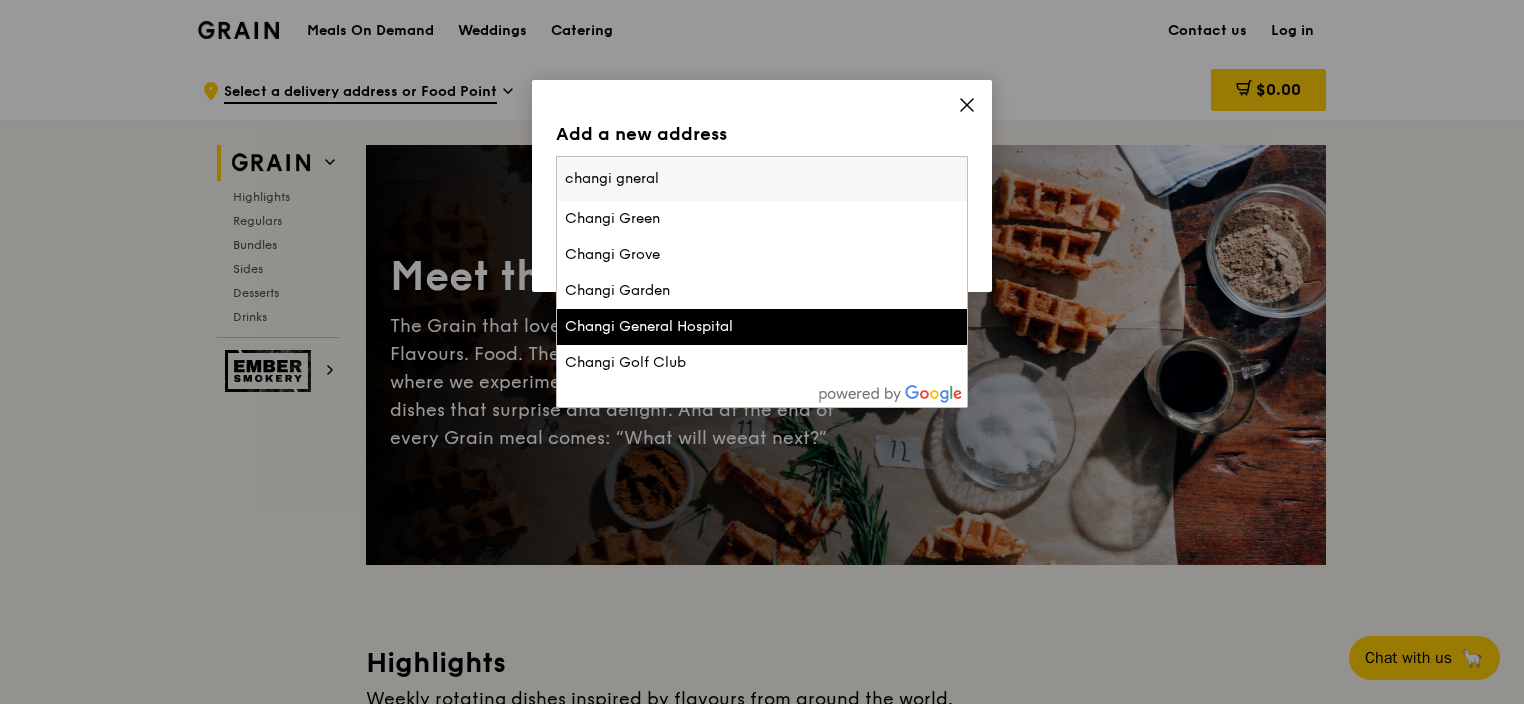 click on "Changi General Hospital" at bounding box center [713, 327] 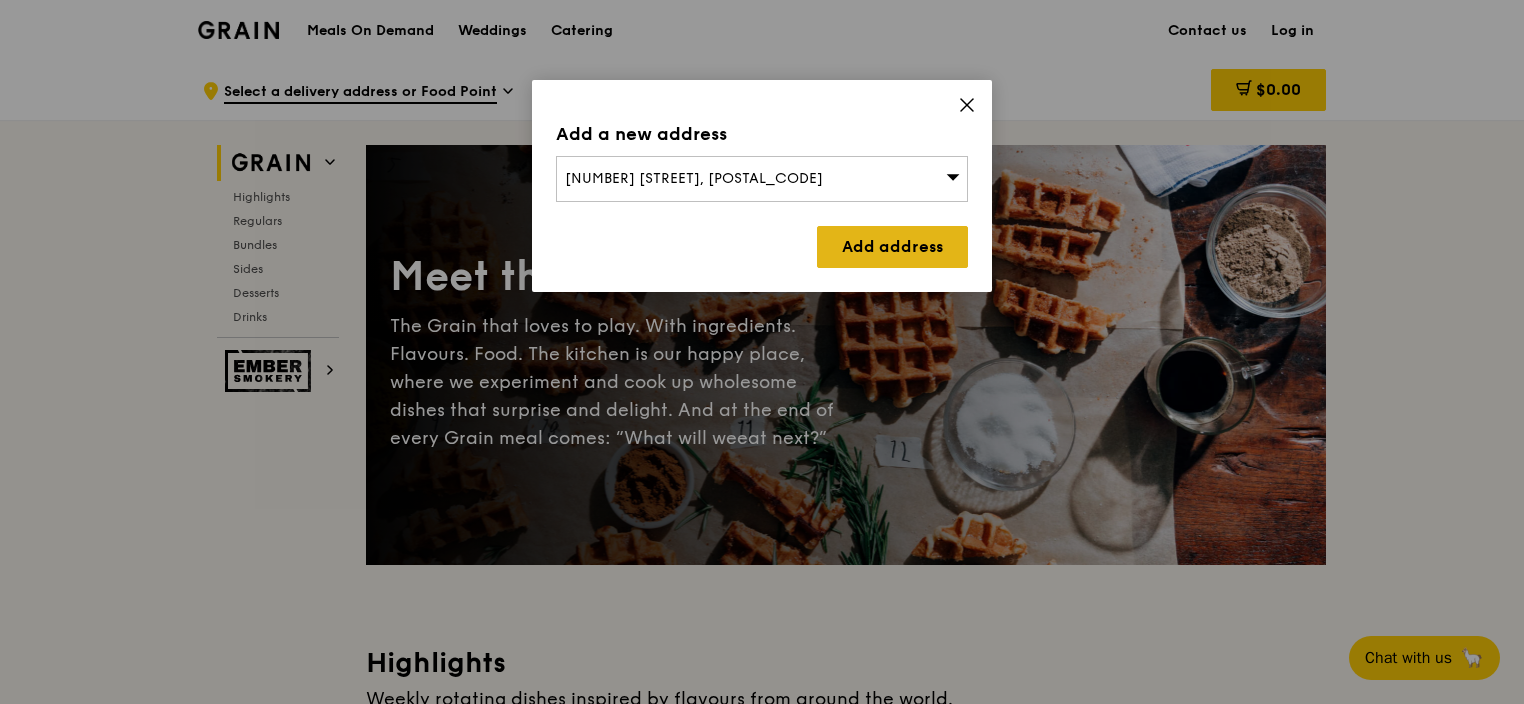 click on "Add address" at bounding box center [892, 247] 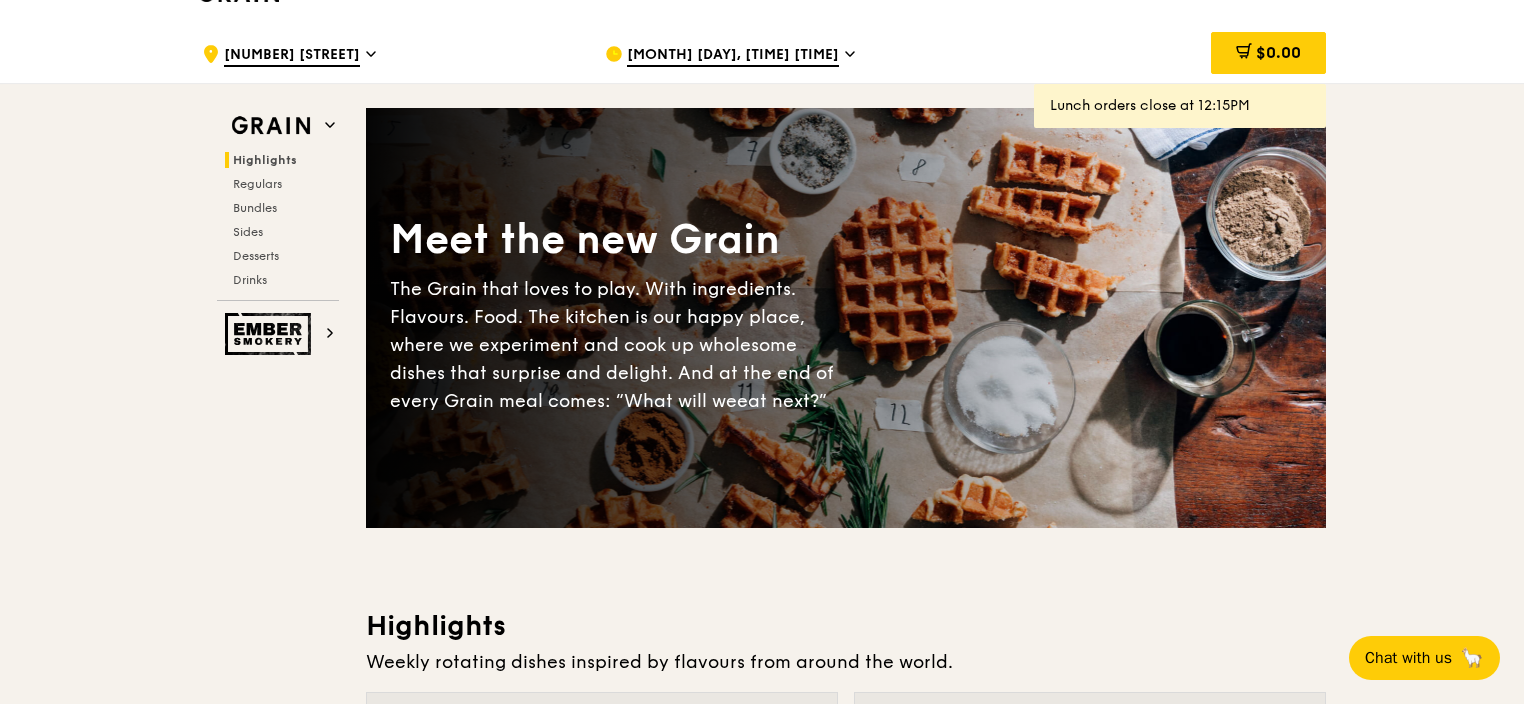 scroll, scrollTop: 0, scrollLeft: 0, axis: both 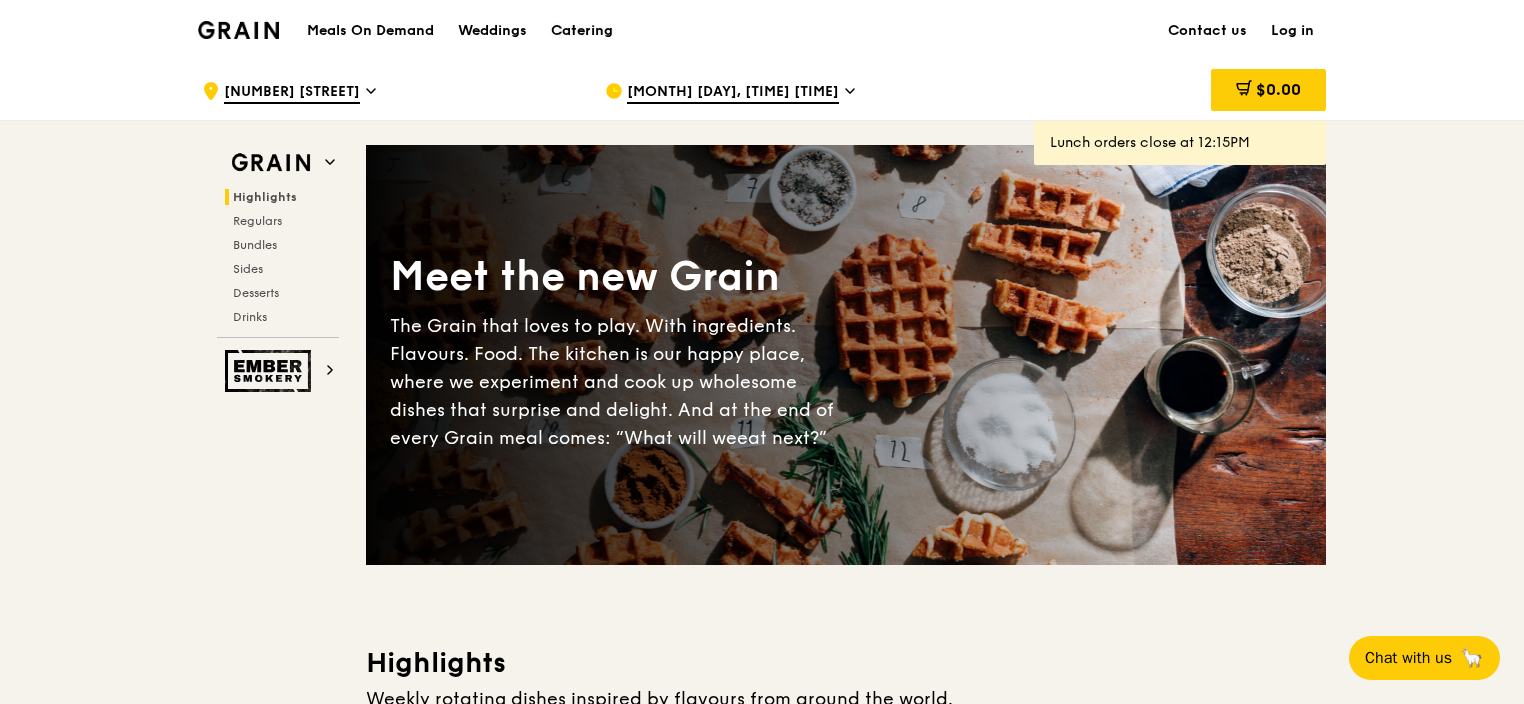 click on "Catering" at bounding box center (582, 31) 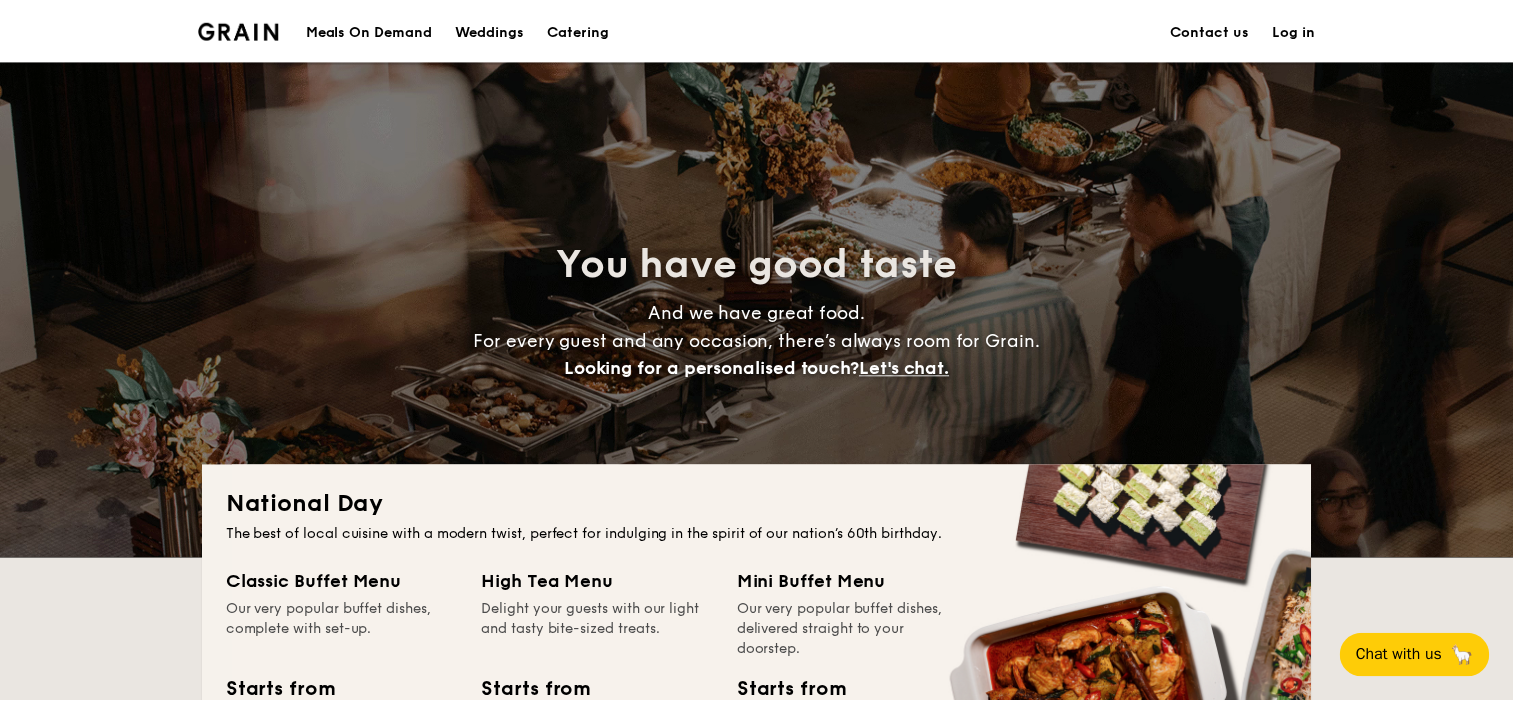 scroll, scrollTop: 533, scrollLeft: 0, axis: vertical 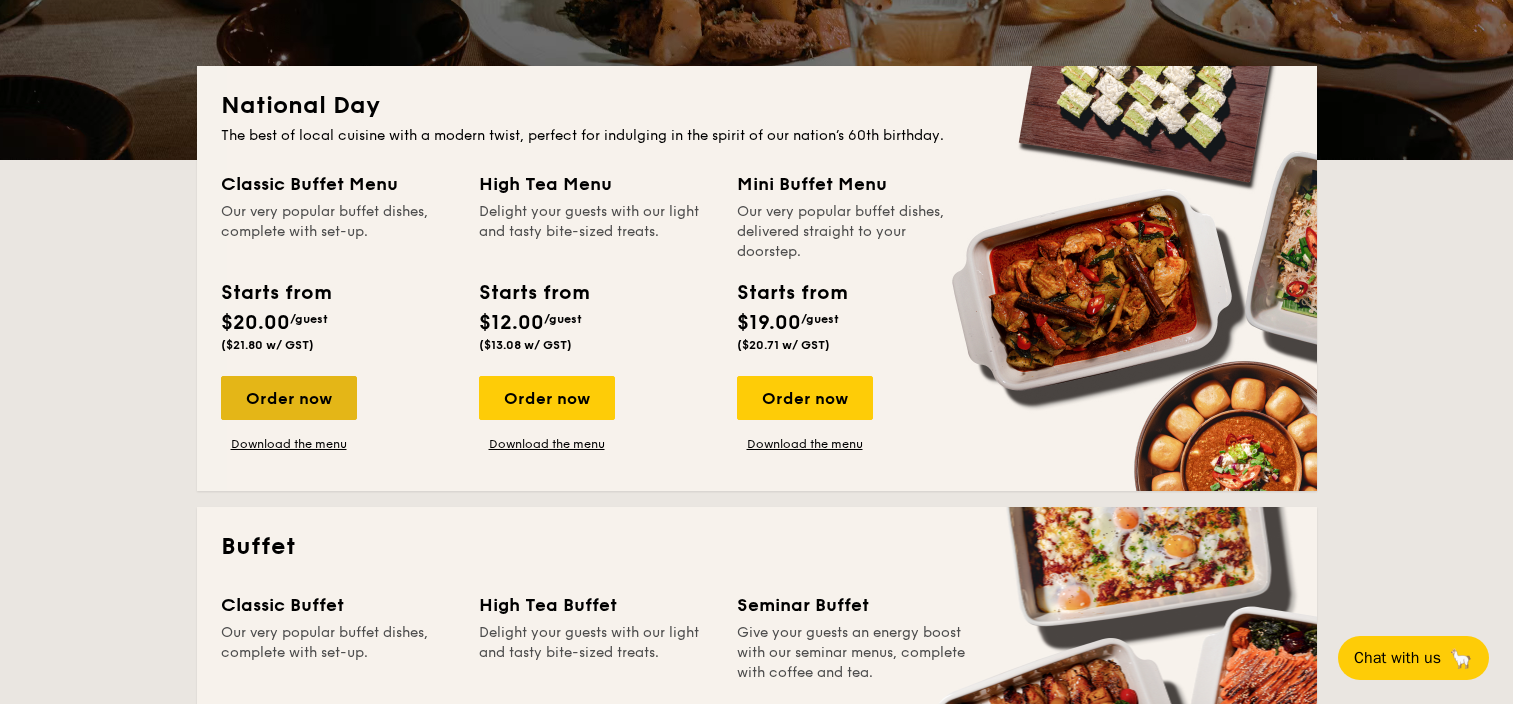 click on "Order now" at bounding box center [289, 398] 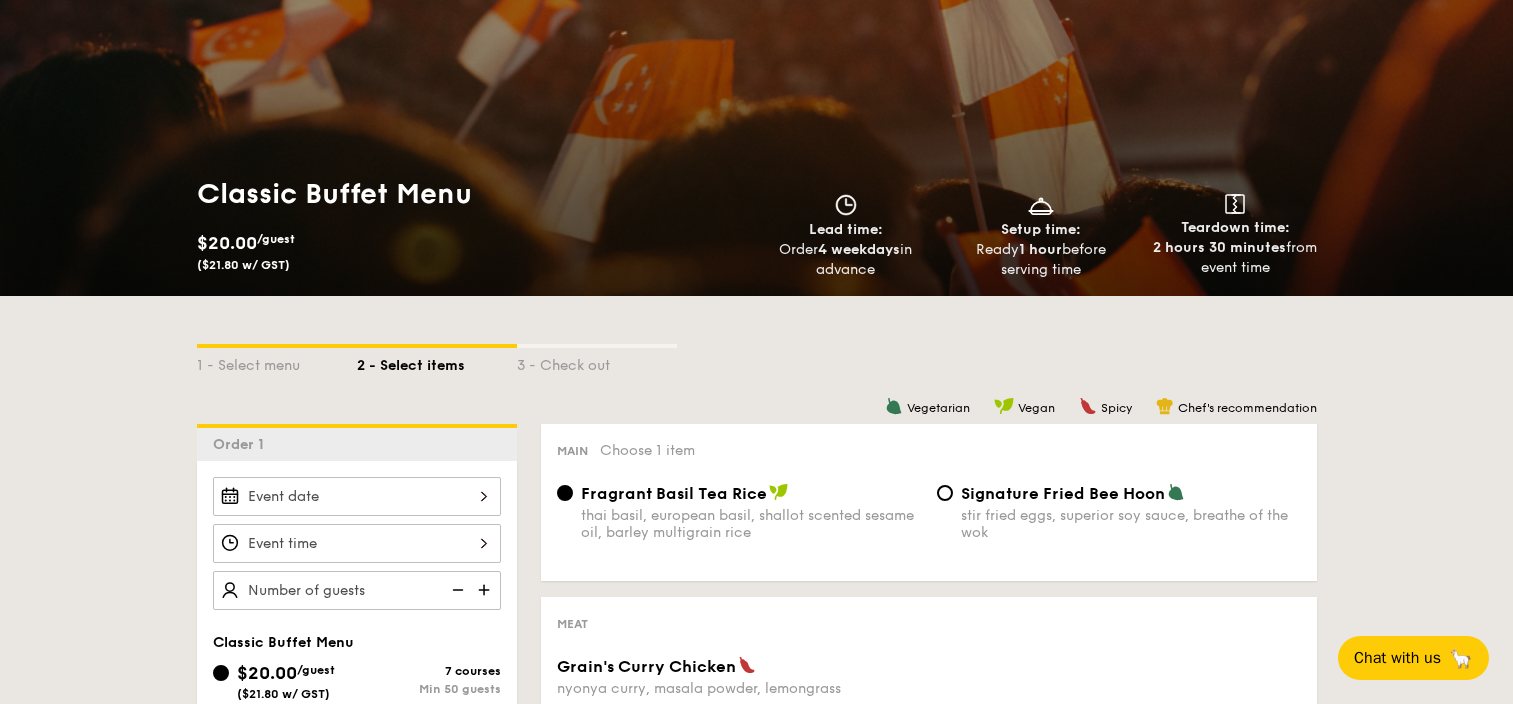scroll, scrollTop: 398, scrollLeft: 0, axis: vertical 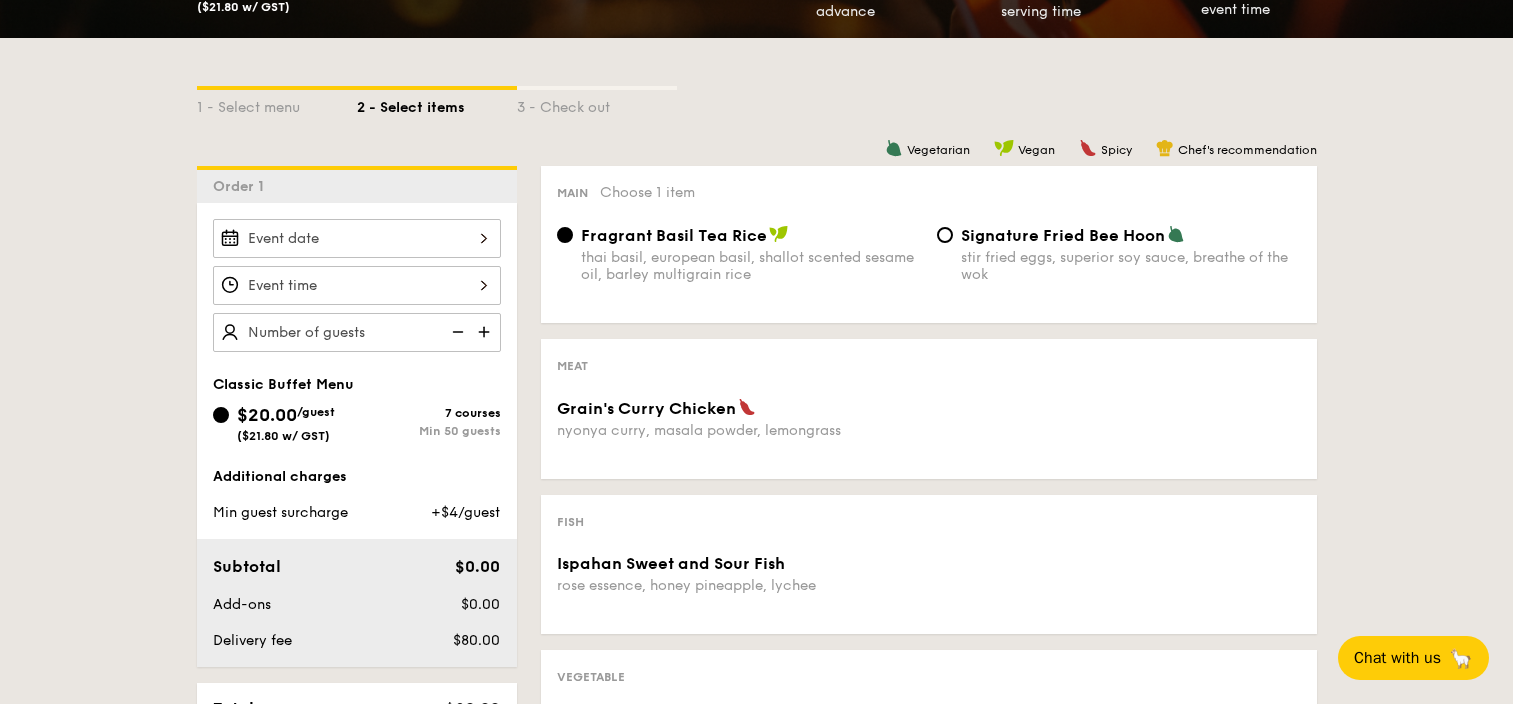 click on "Grain's Curry Chicken nyonya curry, masala powder, lemongrass" at bounding box center (357, 238) 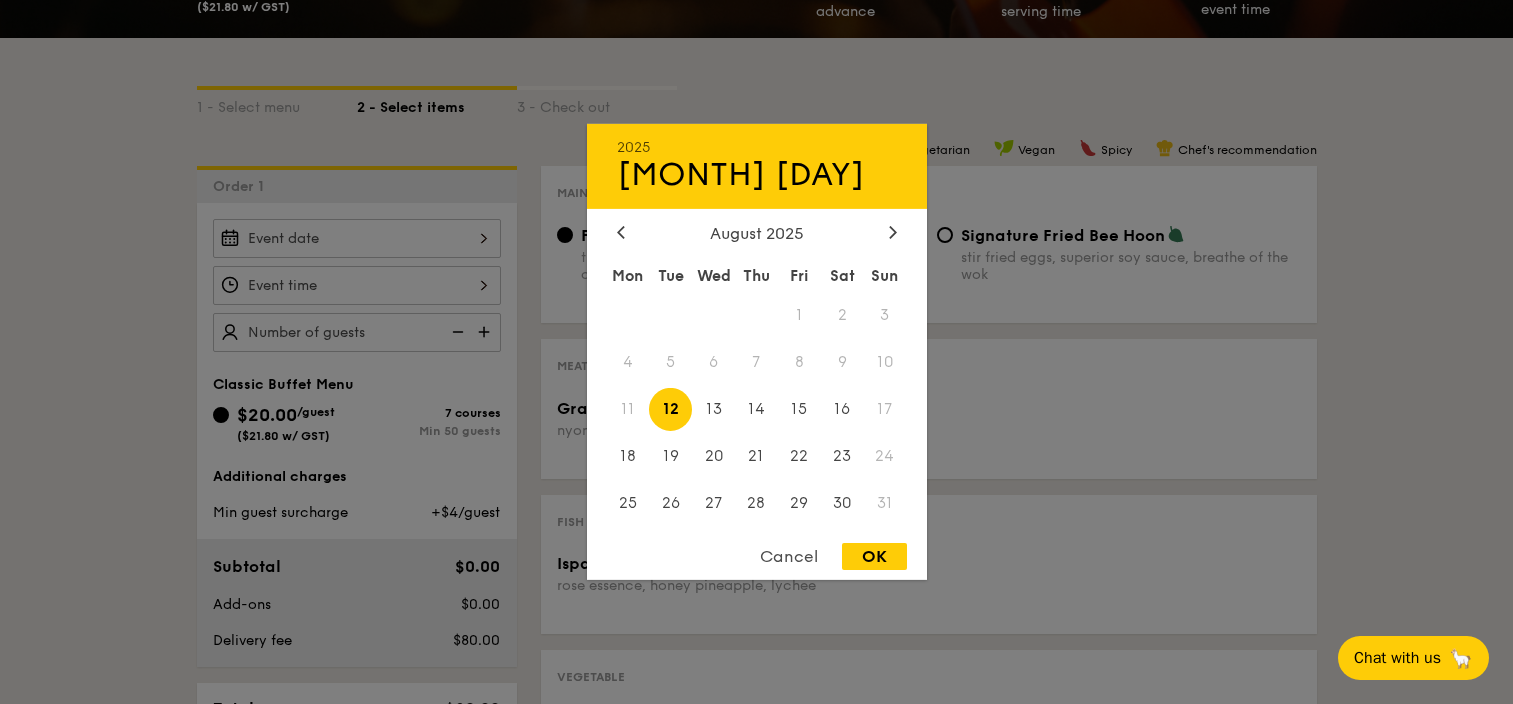 click on "August 2025" at bounding box center (757, 233) 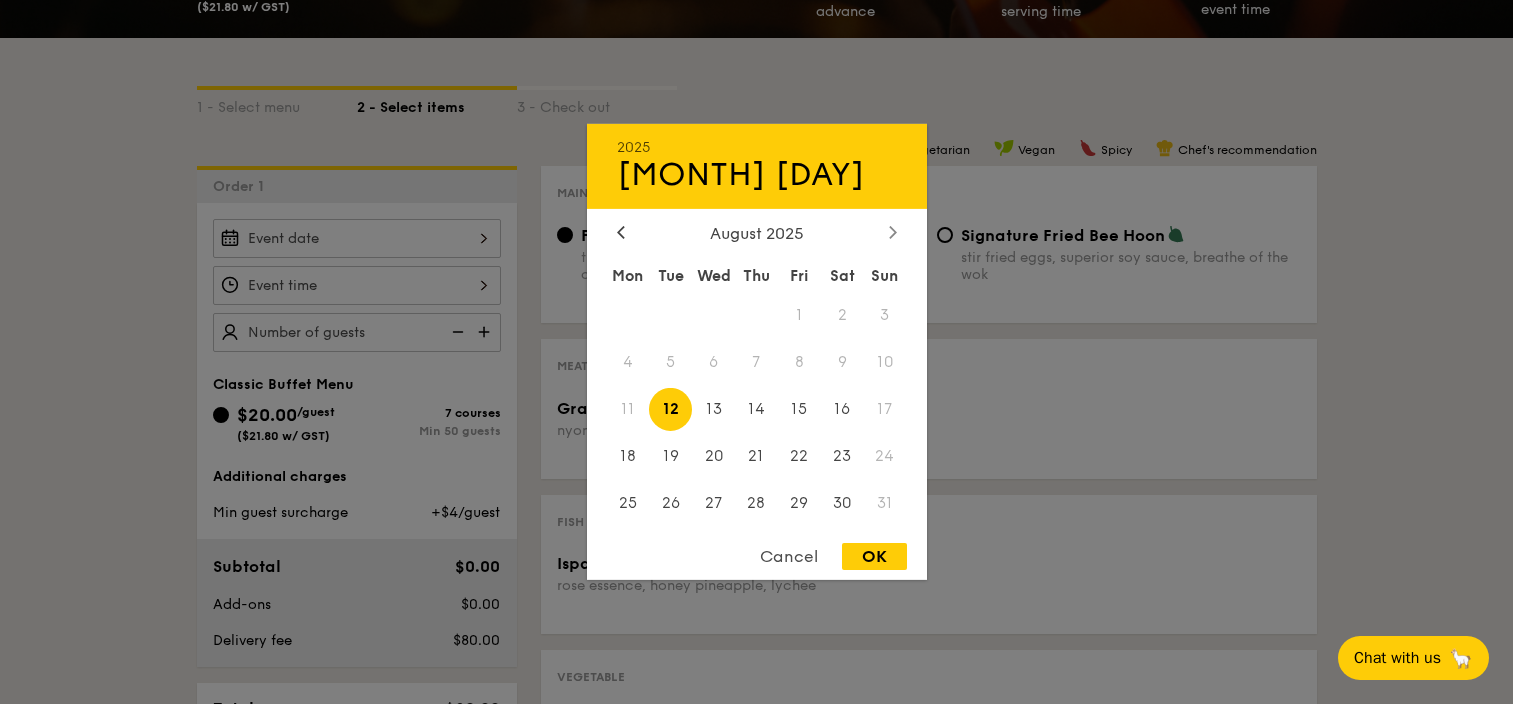click at bounding box center (893, 233) 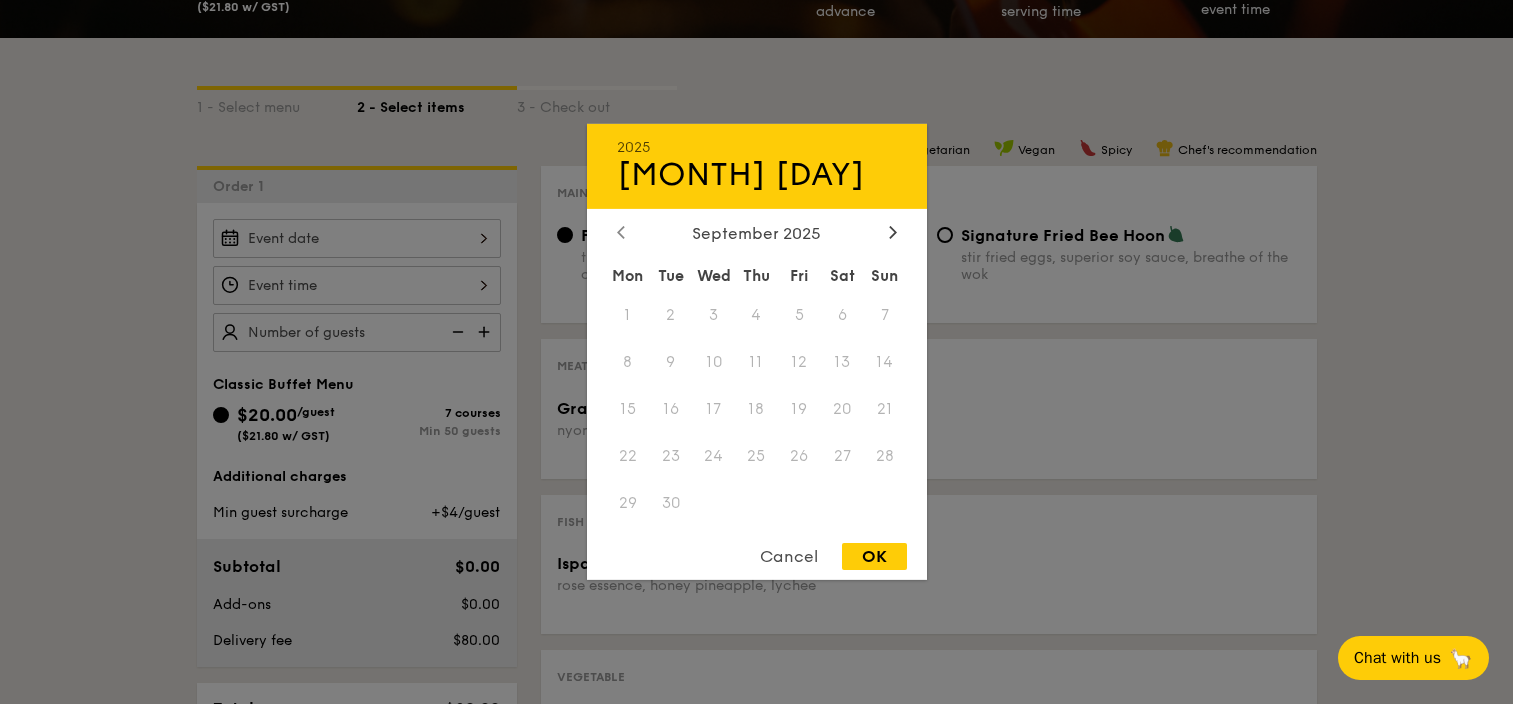 click at bounding box center (621, 233) 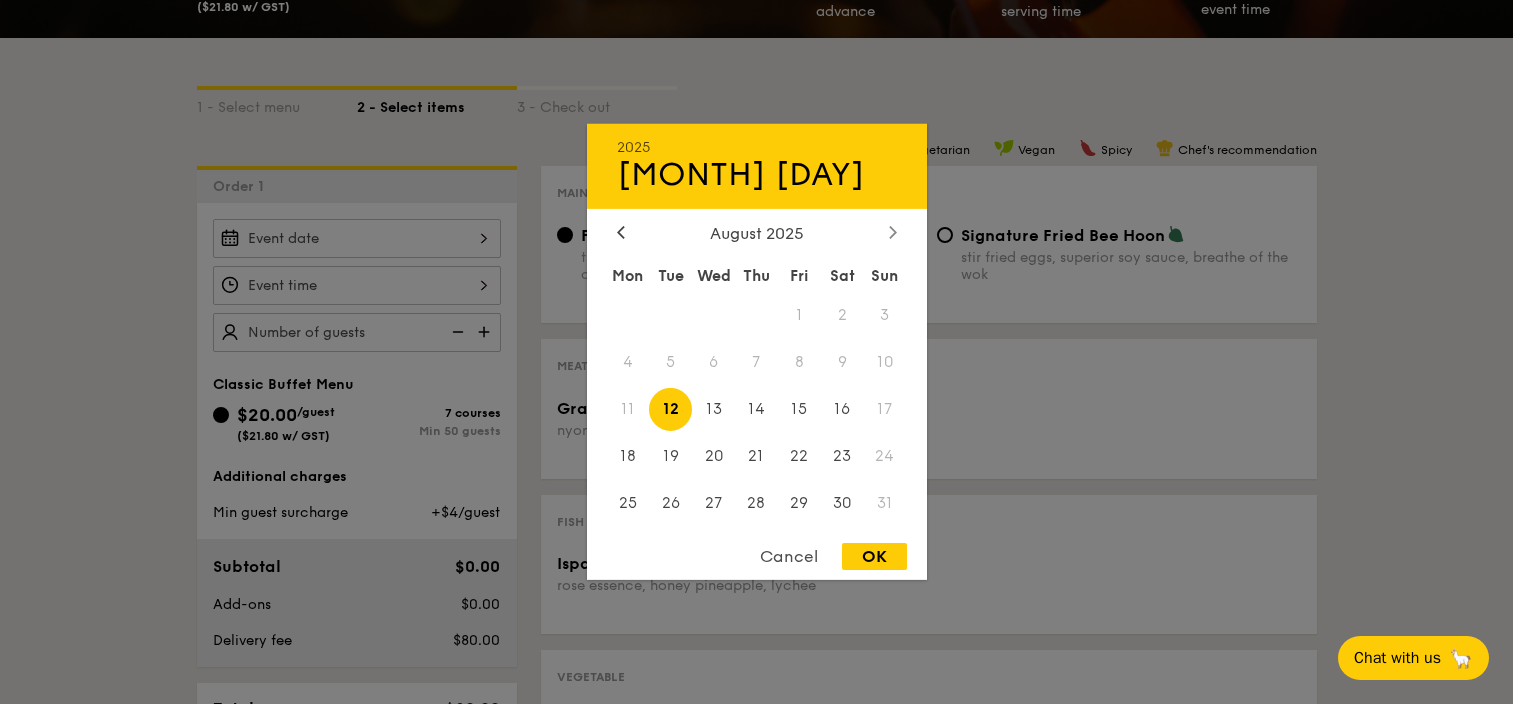 click 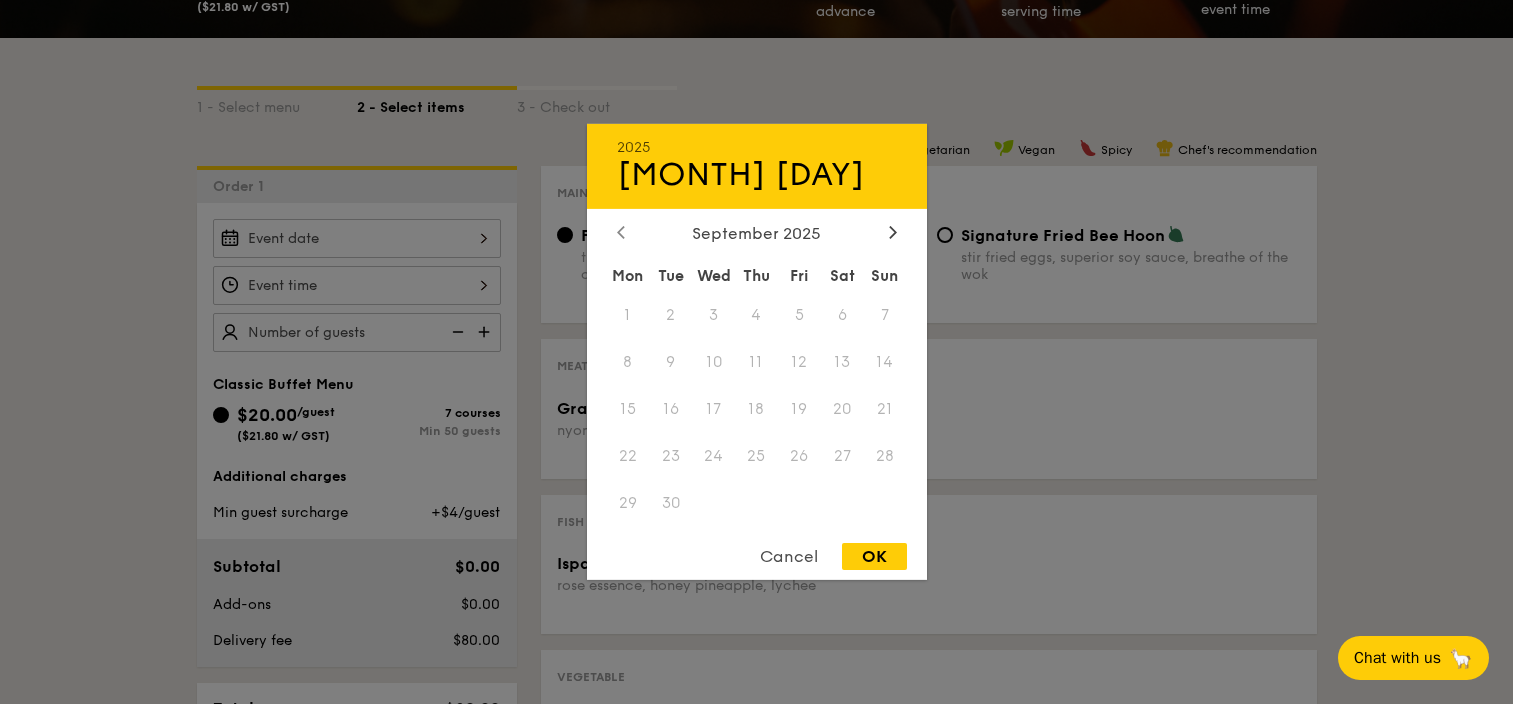 click 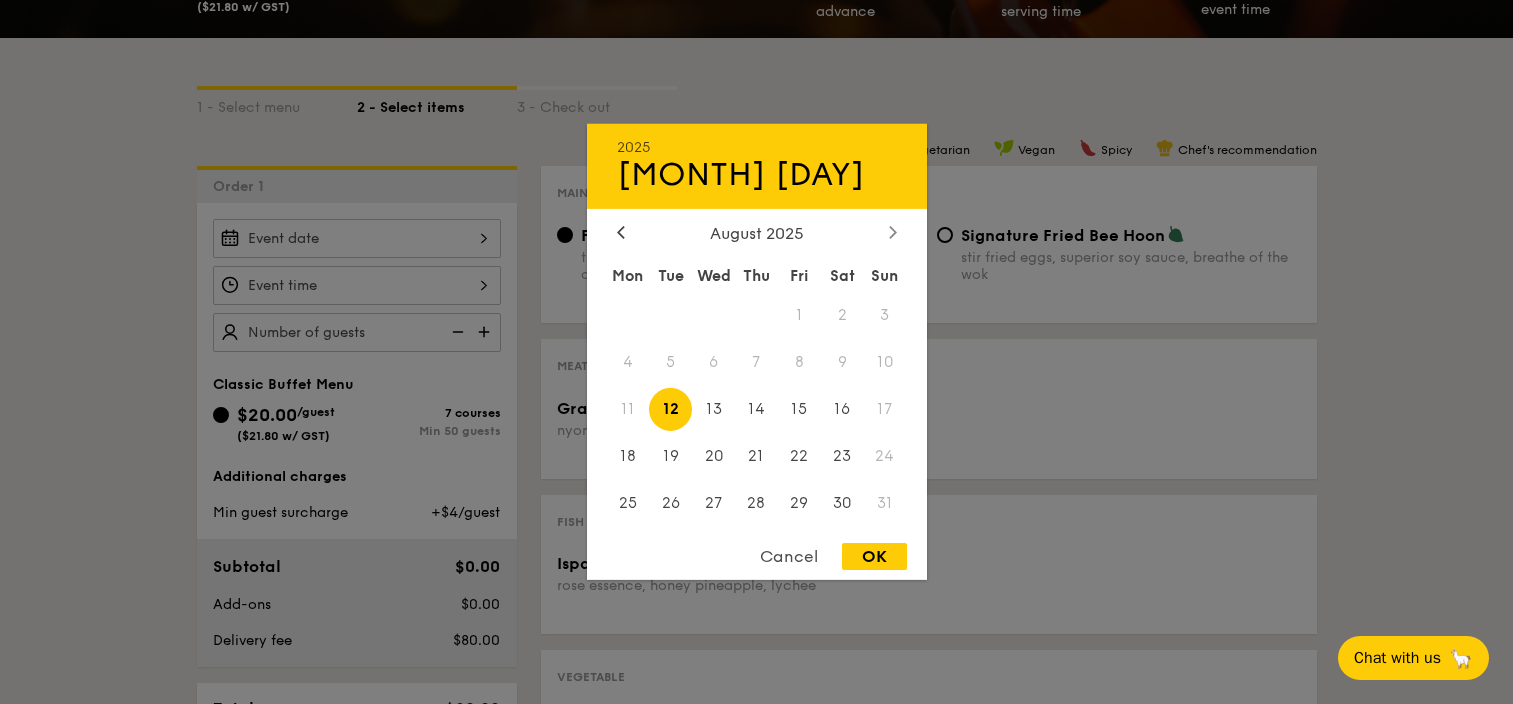 click 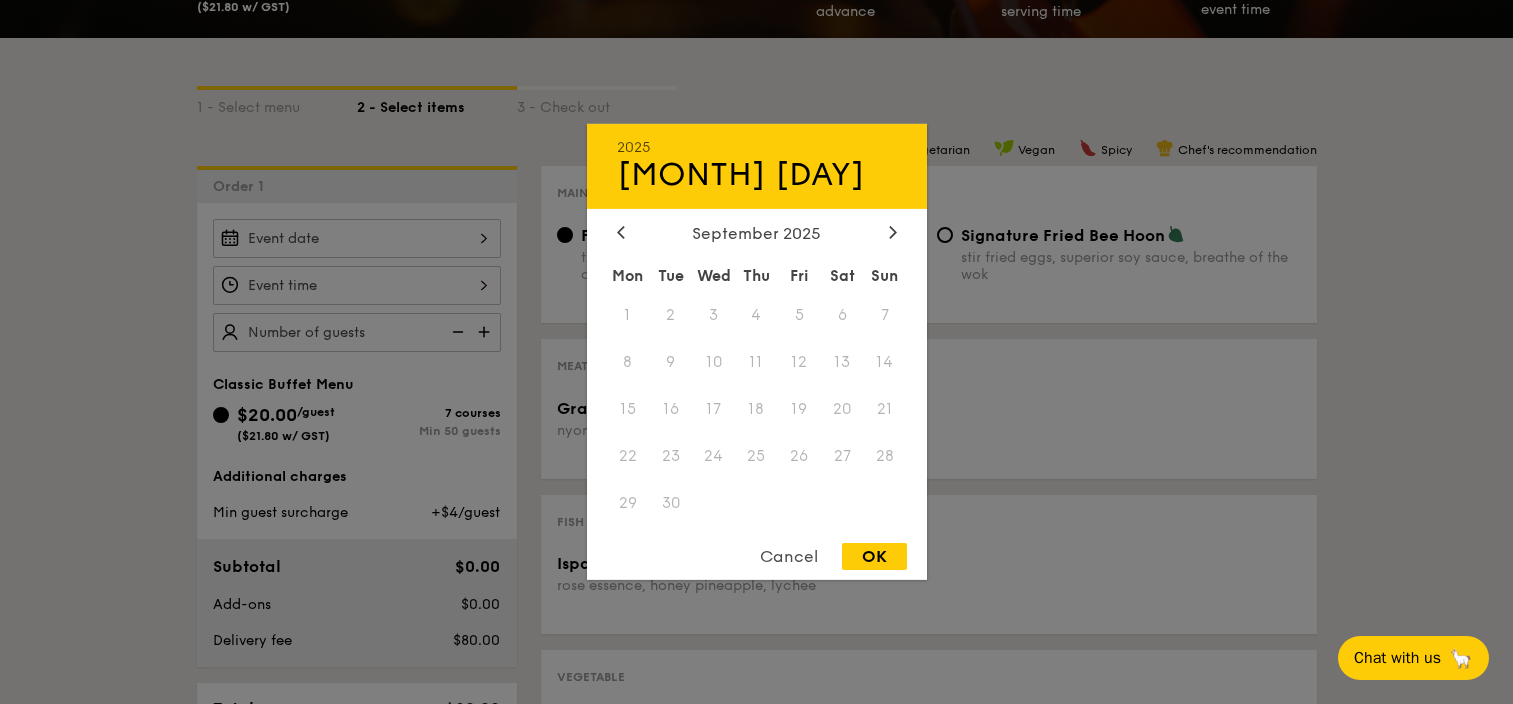 click on "Meals On Demand
Weddings
Catering
Contact us Classic Buffet Menu
$20.00
/guest
($21.80 w/ GST)
Lead time:
Order  4 weekdays  in advance
Setup time:
Ready  1 hour  before serving time
Teardown time:
2 hours 30 minutes  from event time
1 - Select menu
2 - Select items
3 - Check out
Order 1
2025   Aug 12       September 2025     Mon Tue Wed Thu Fri Sat Sun   1 2 3 4 5 6 7 8 9 10 11 12 13 14 15 16 17 18 19 20 21 22 23 24 25 26 27 28 29 30     Cancel   OK
Classic Buffet Menu
$20.00
/guest
($21.80 w/ GST)
7 courses
Min 50 guests
Additional charges
Min guest surcharge
+$4/guest
Subtotal
$0.00
Vegan" at bounding box center (756, 781) 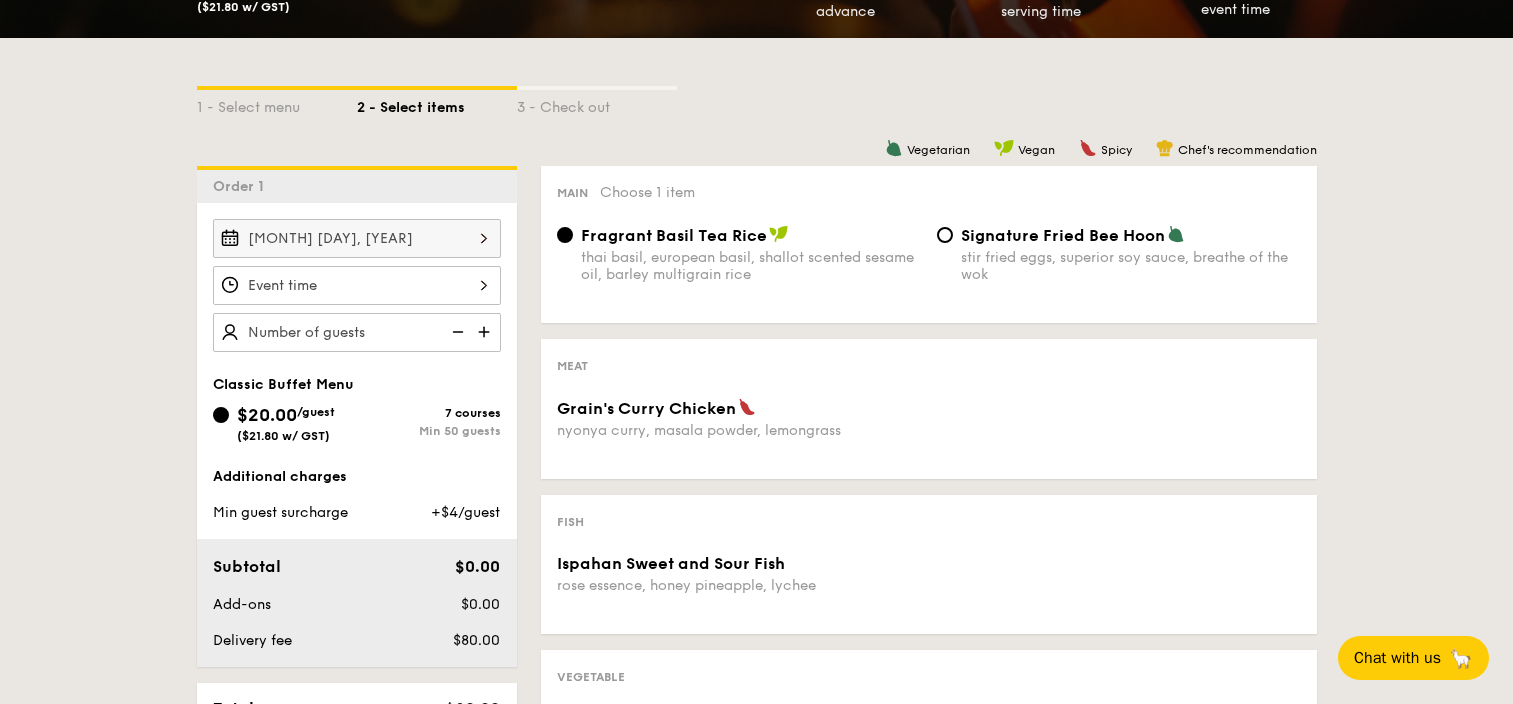 click at bounding box center (357, 332) 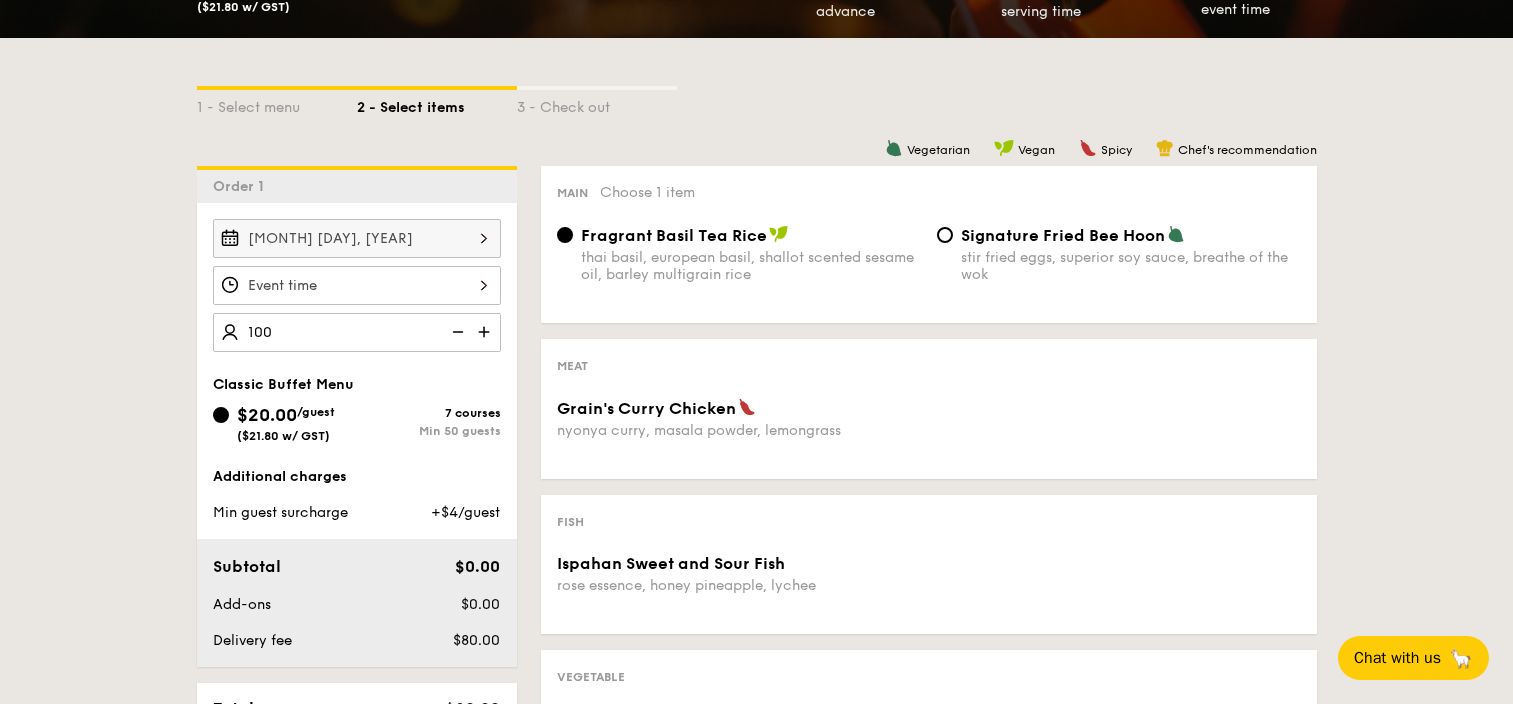 type on "100 guests" 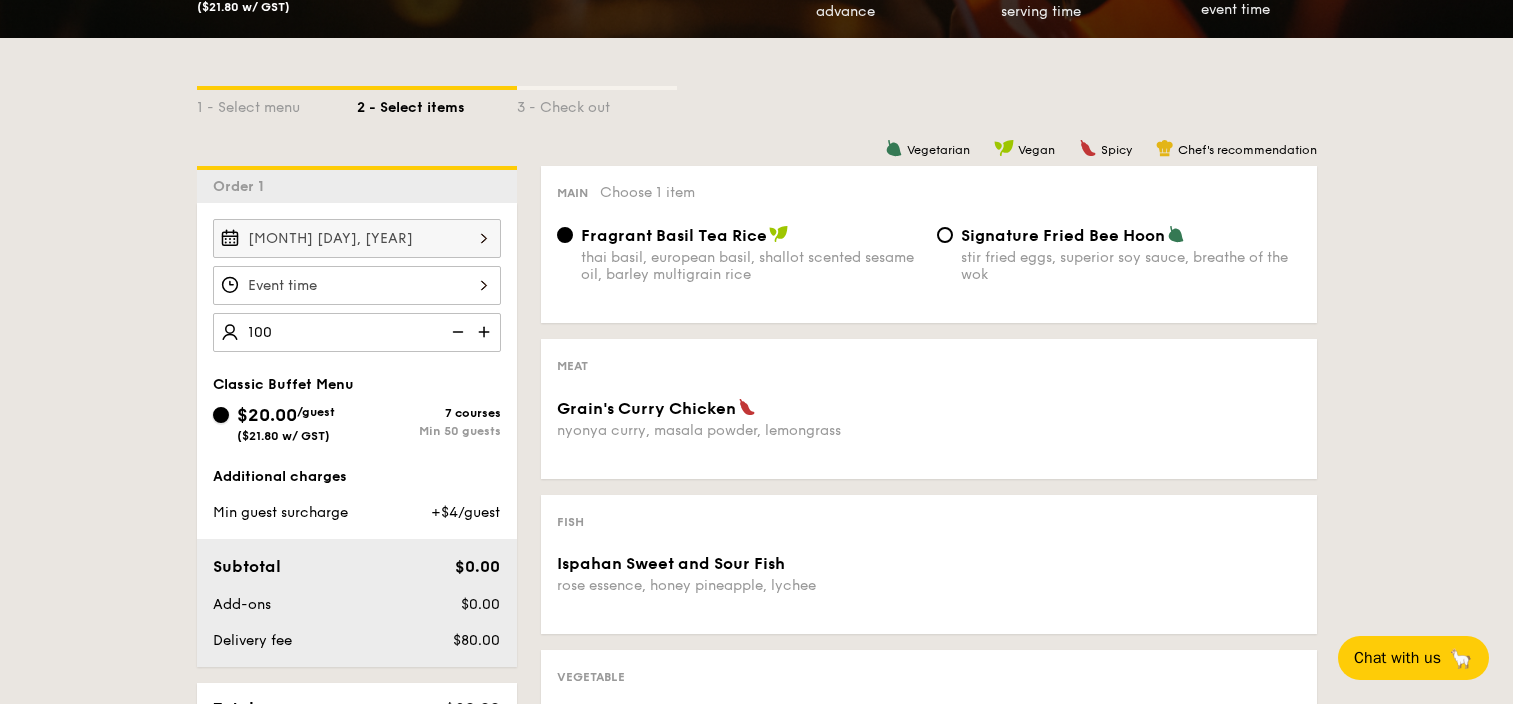 click on "$20.00
/guest
($21.80 w/ GST)
7 courses
Min 50 guests" at bounding box center (221, 415) 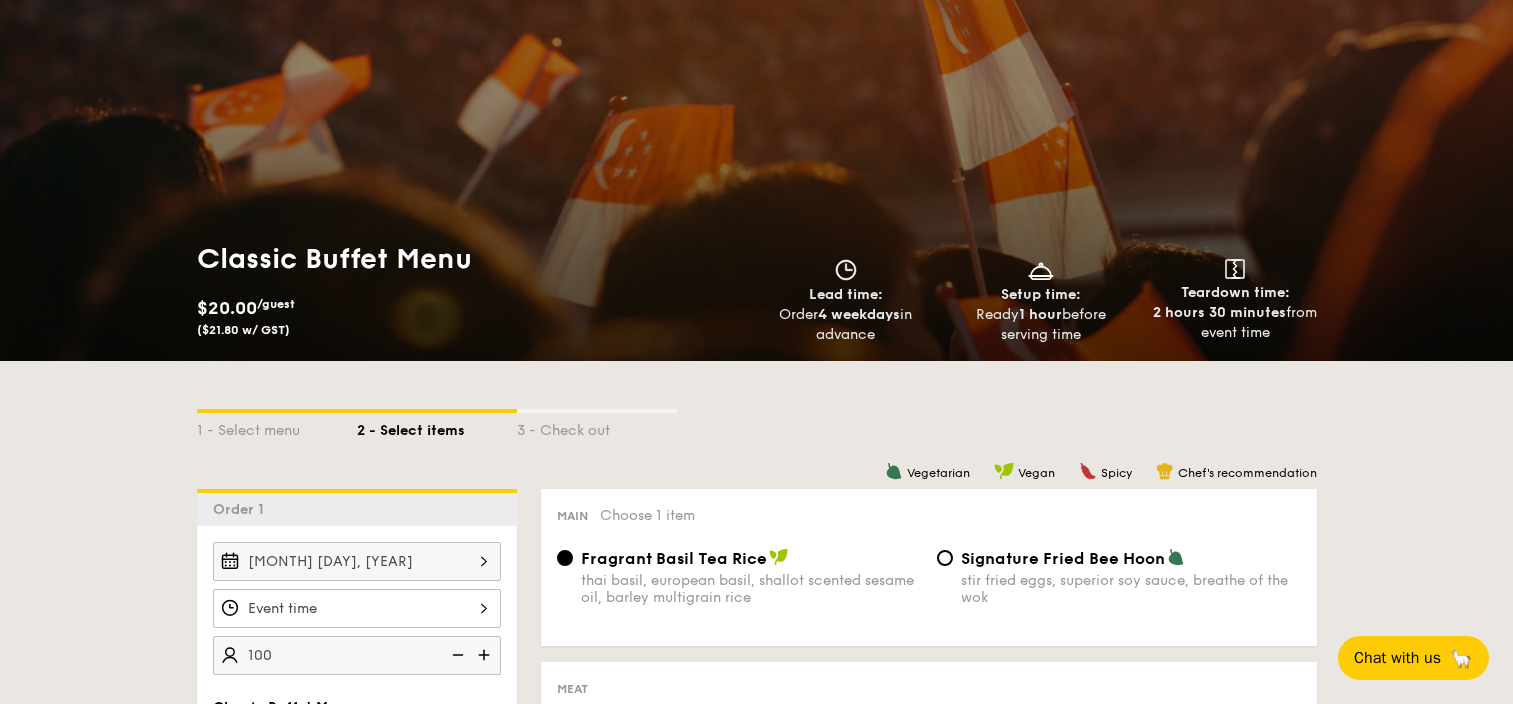 scroll, scrollTop: 0, scrollLeft: 0, axis: both 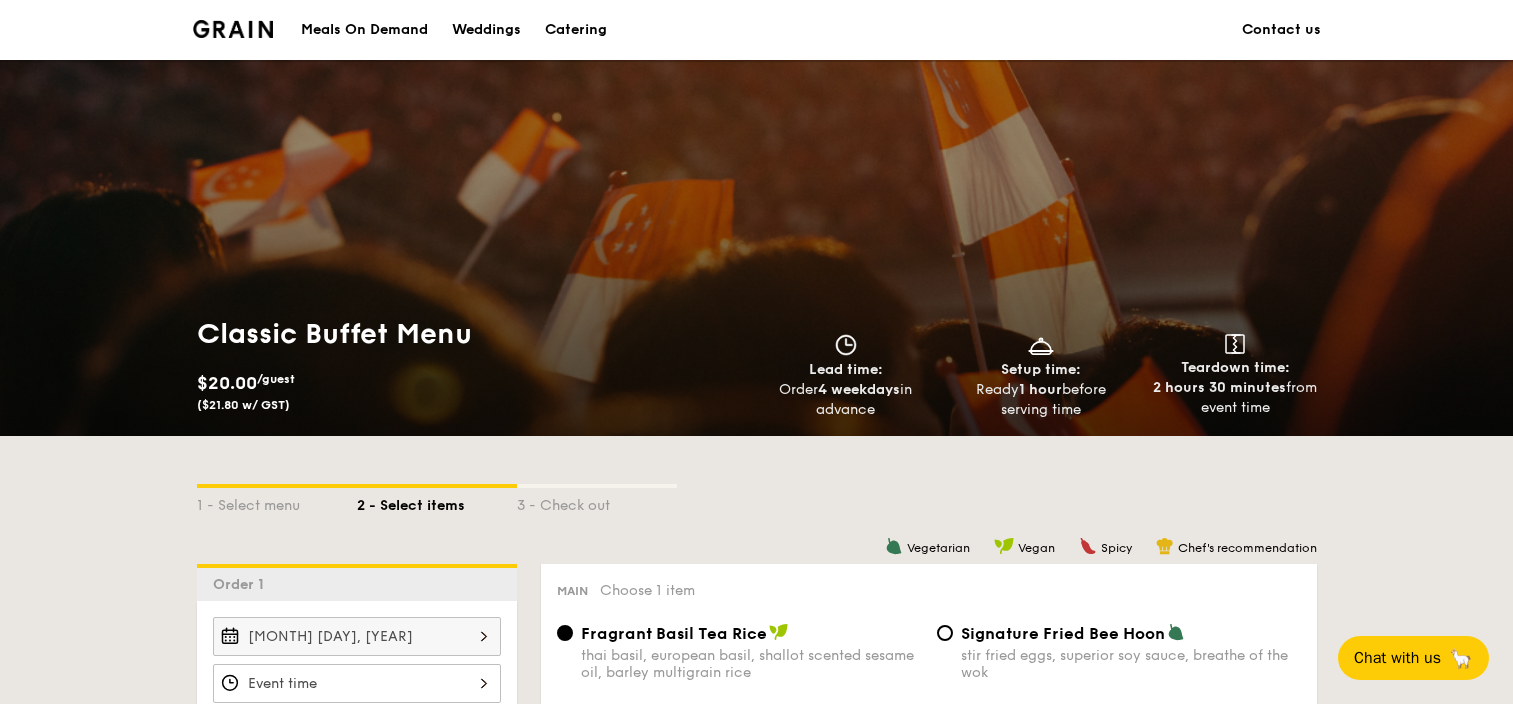 click on "Catering" at bounding box center [576, 30] 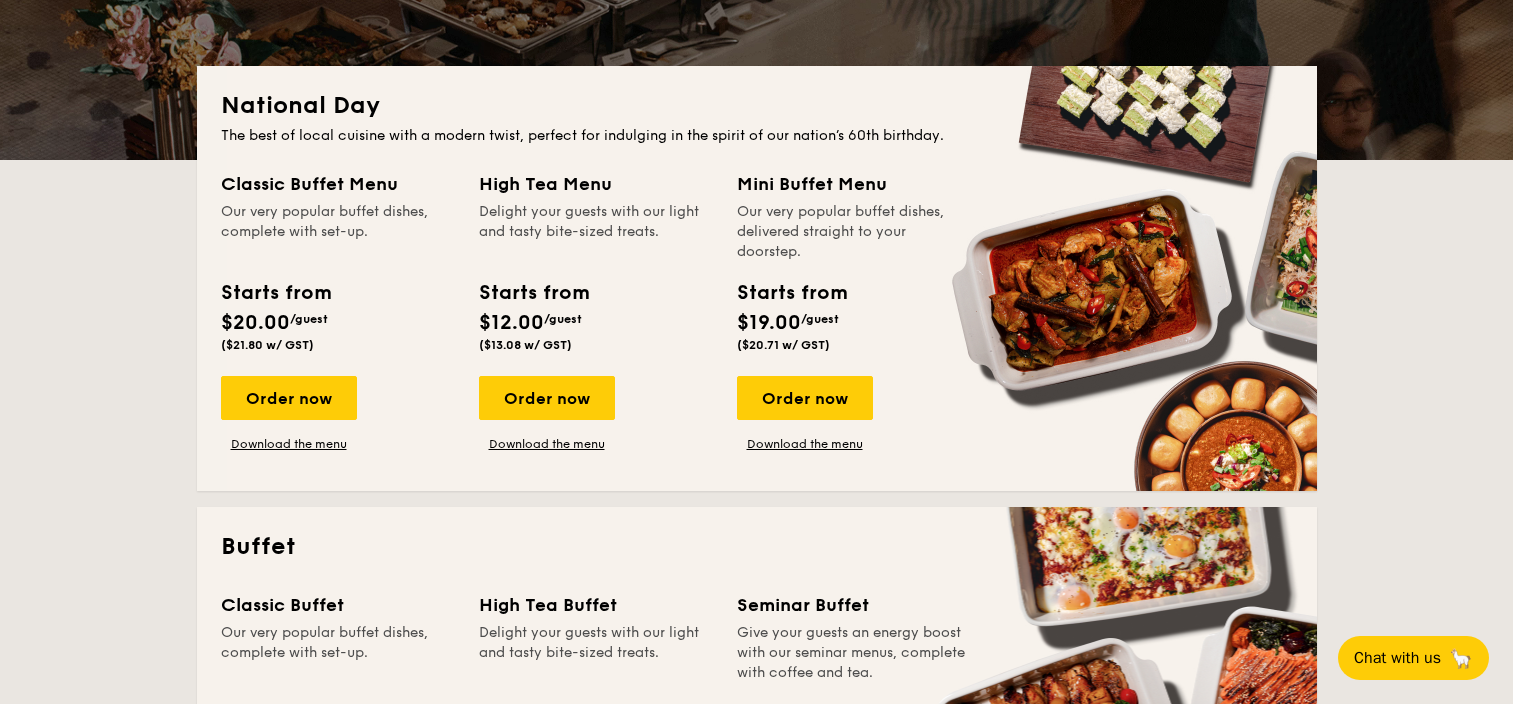 scroll, scrollTop: 800, scrollLeft: 0, axis: vertical 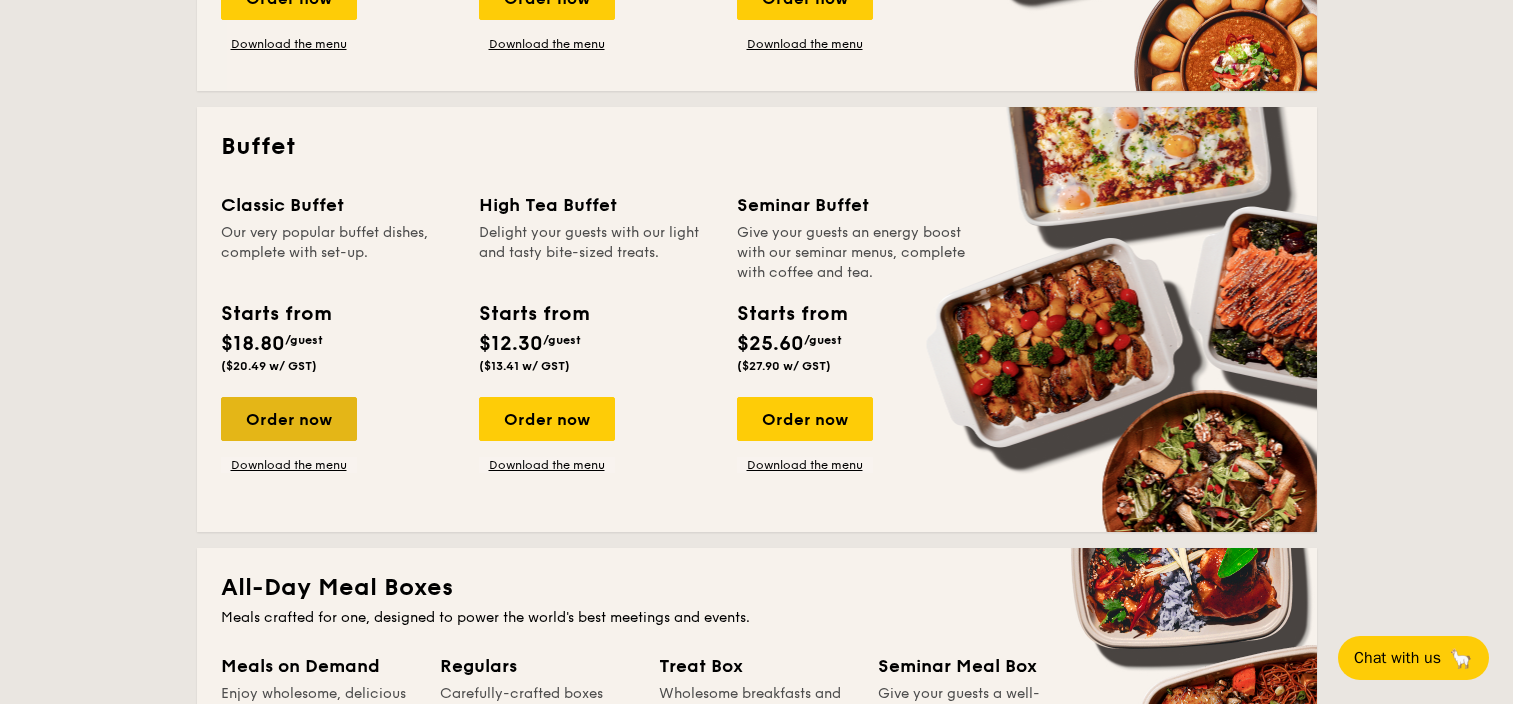 click on "Order now" at bounding box center [289, 419] 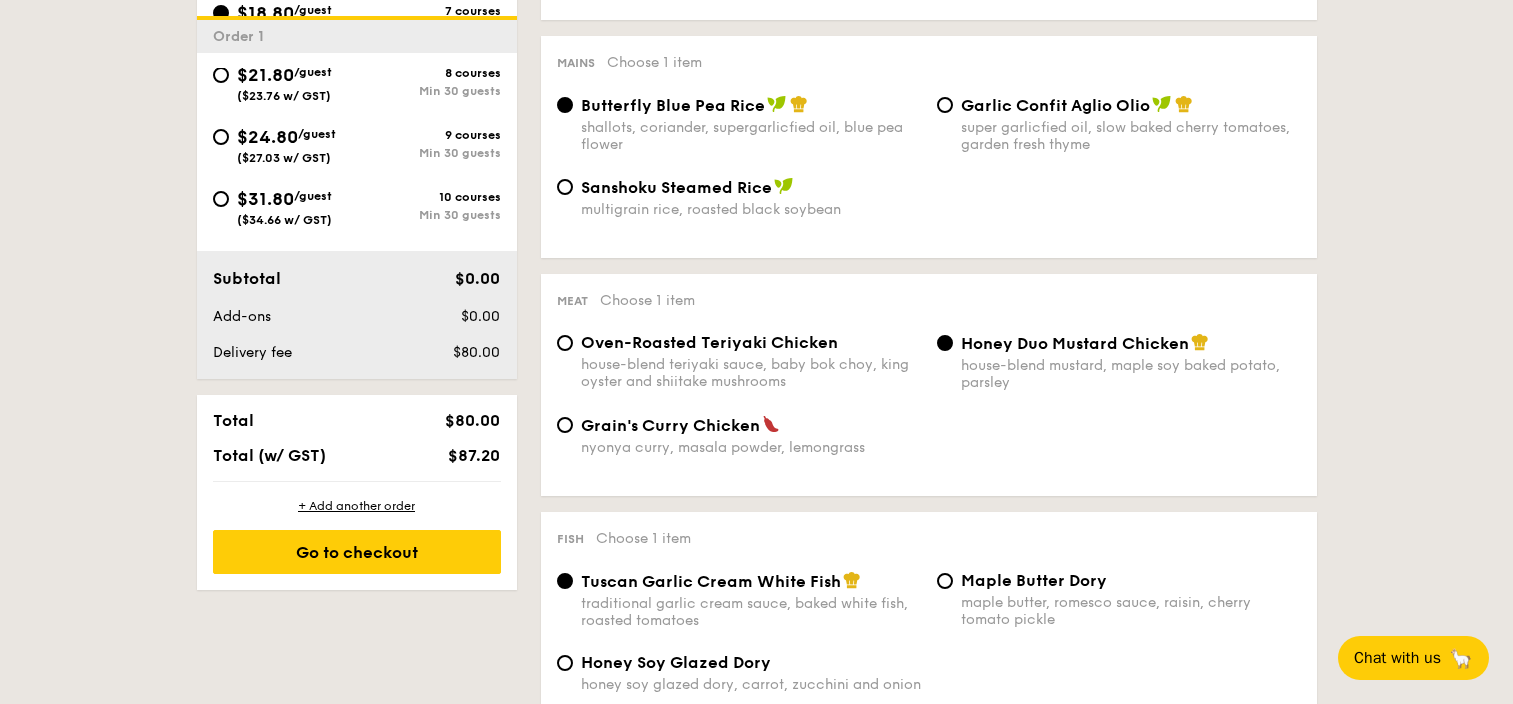 scroll, scrollTop: 511, scrollLeft: 0, axis: vertical 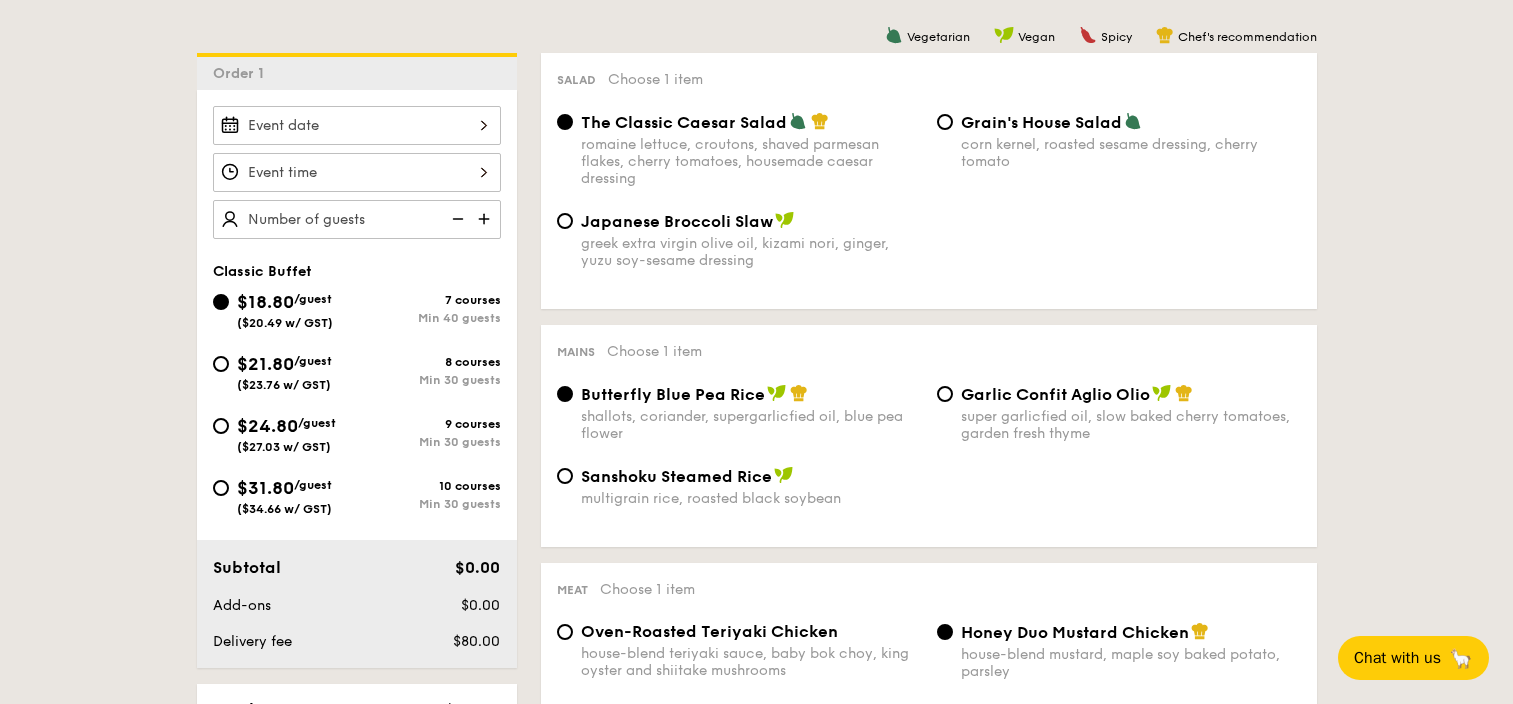 click on "9 courses" at bounding box center (429, 424) 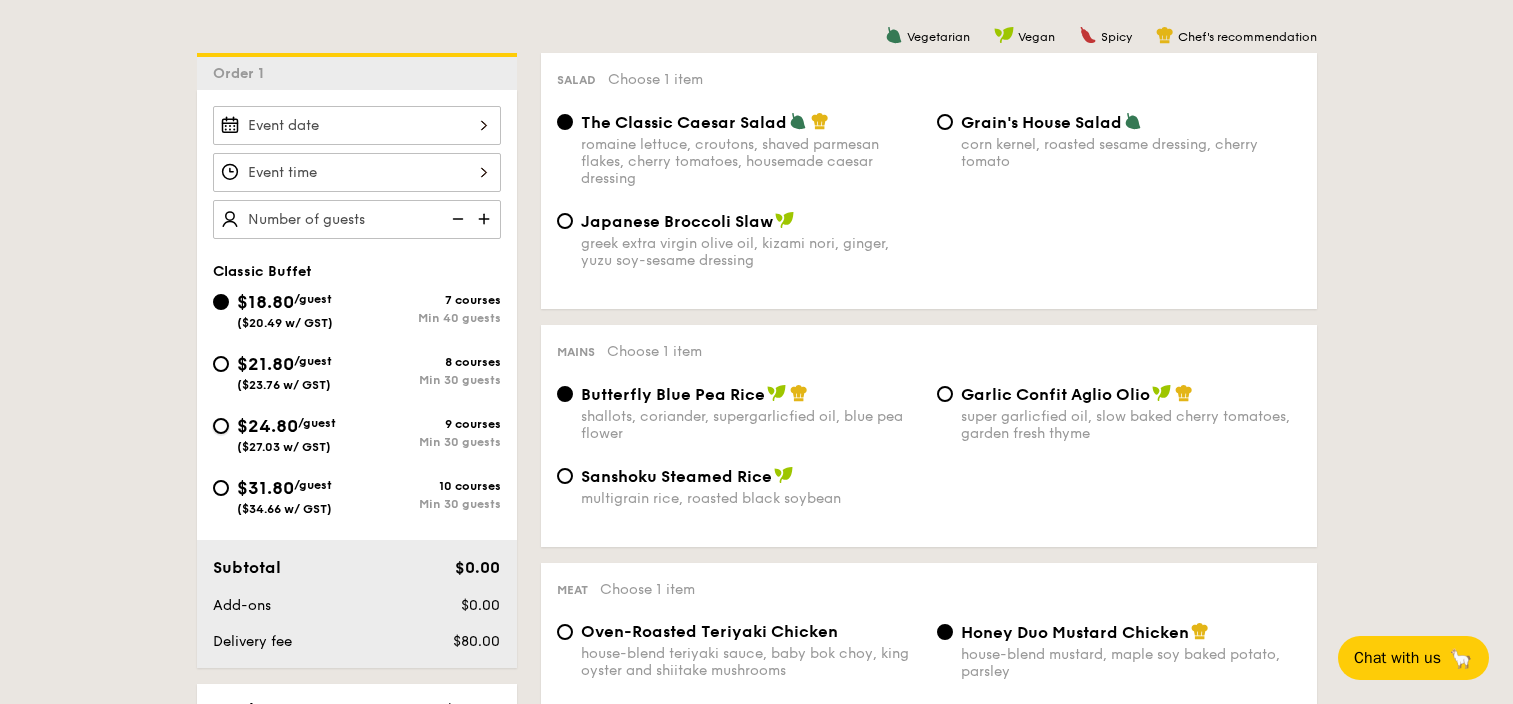 click on "$24.80
/guest
($27.03 w/ GST)
9 courses
Min 30 guests" at bounding box center (221, 426) 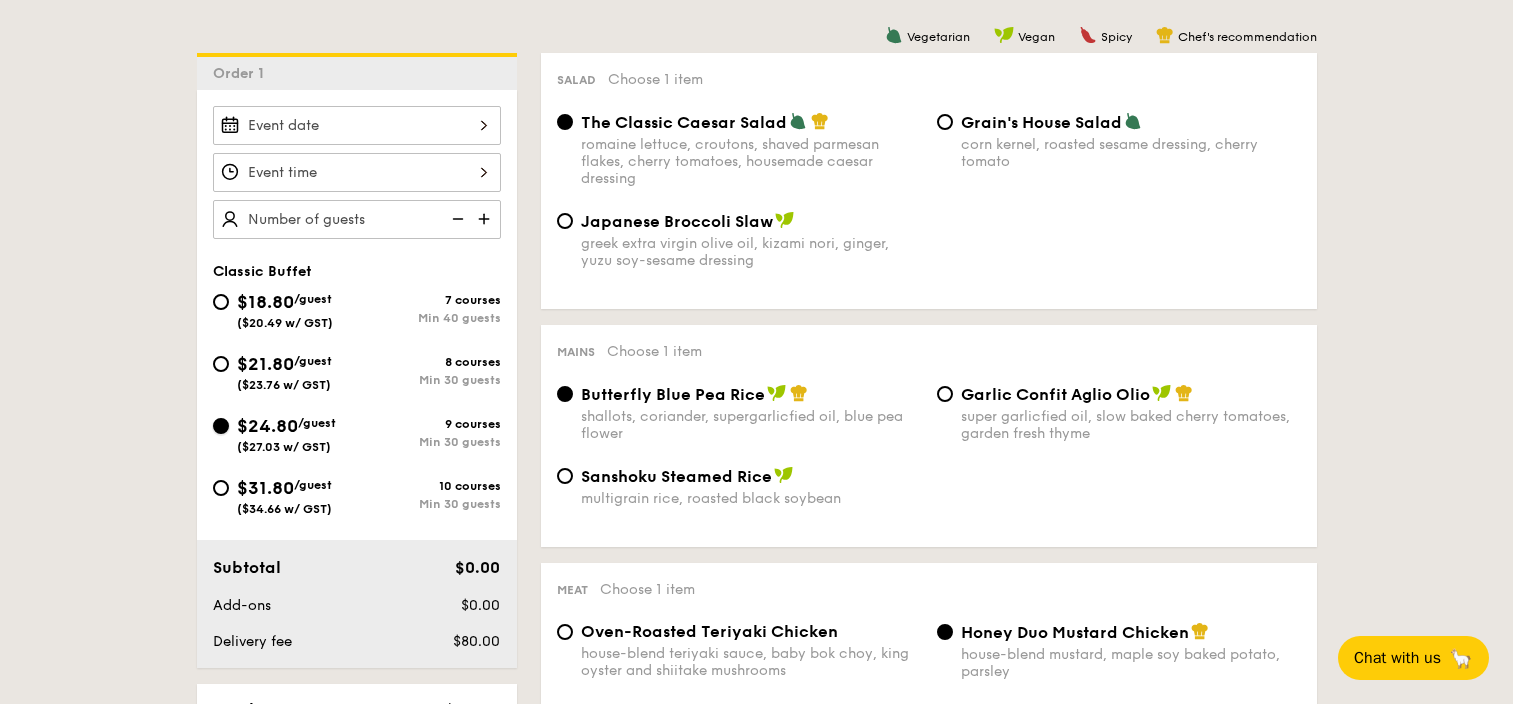 radio on "true" 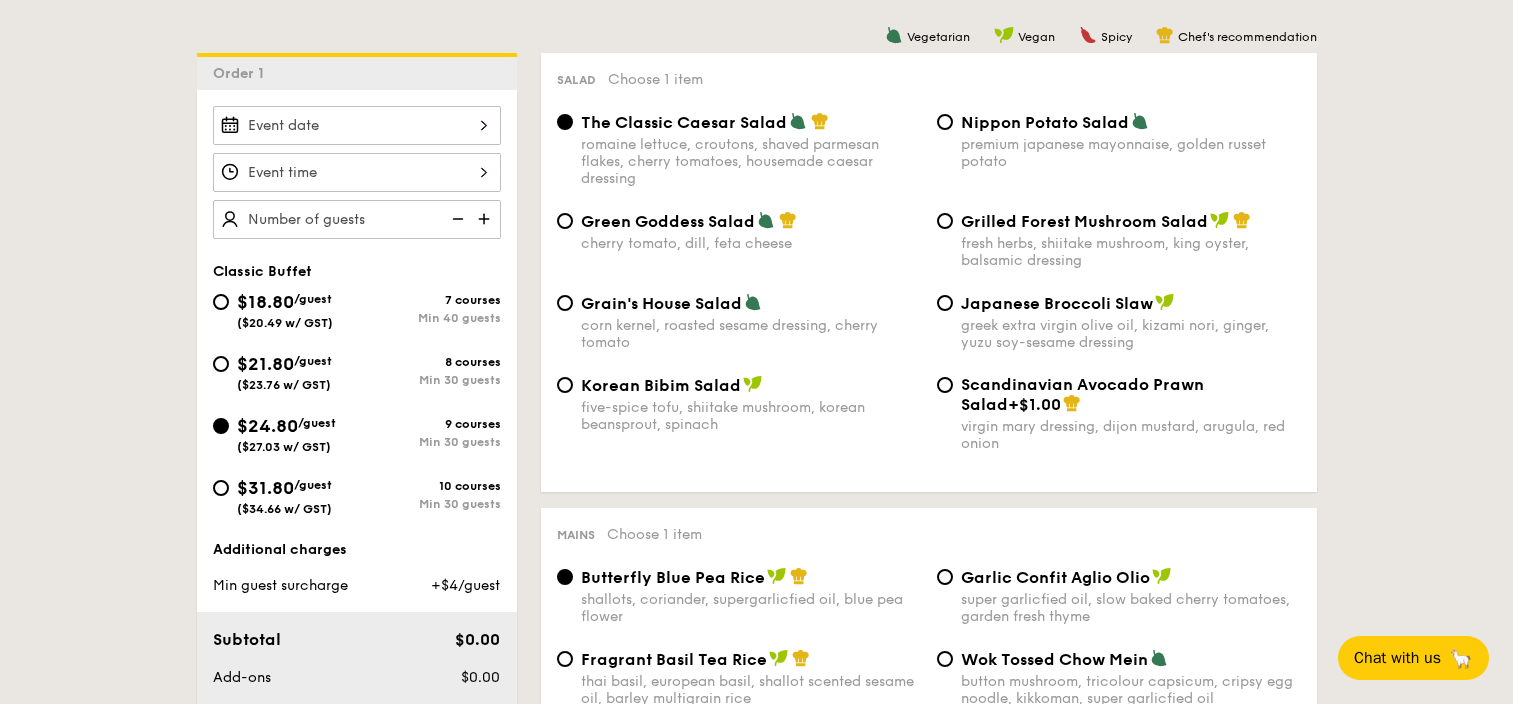 click on "$21.80
/guest
($23.76 w/ GST)
8 courses
Min 30 guests" at bounding box center (357, 377) 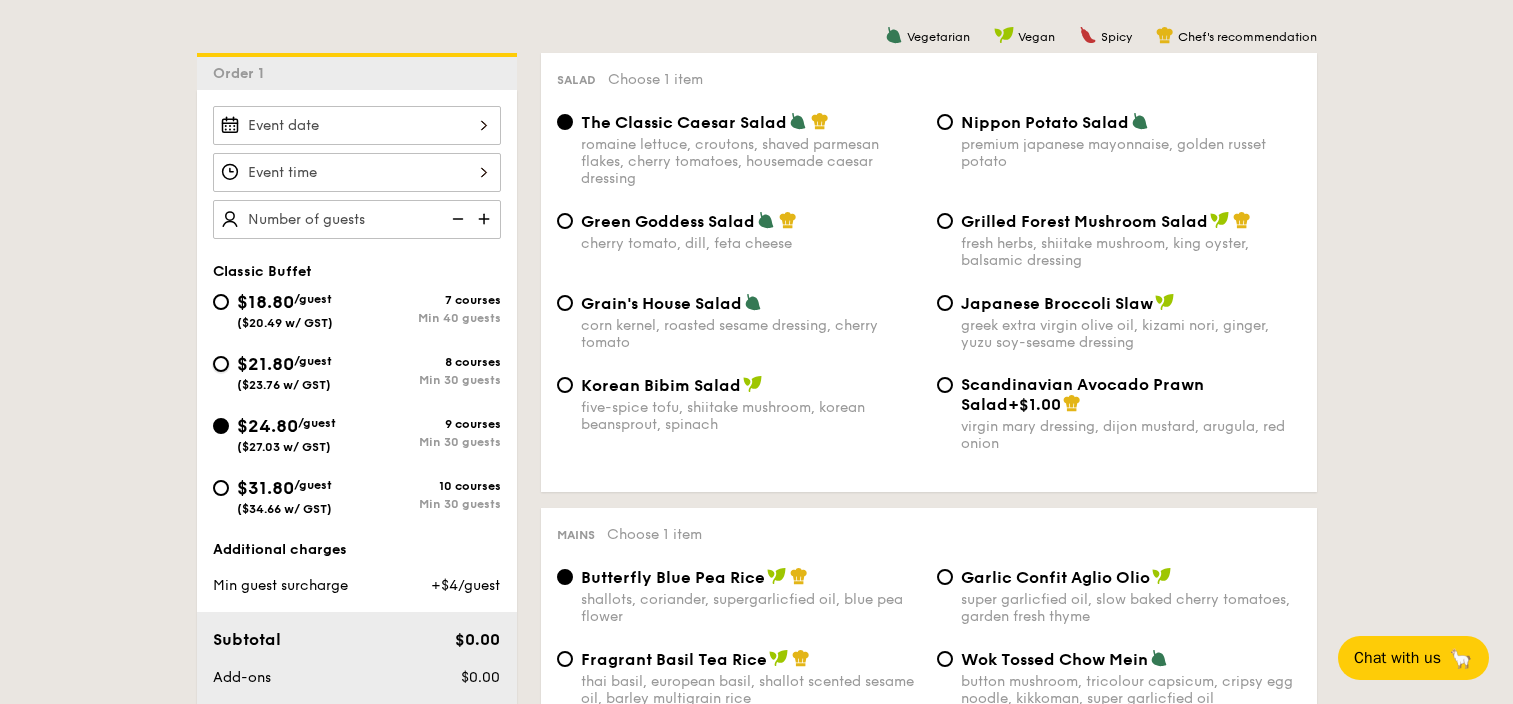 click on "$21.80
/guest
($23.76 w/ GST)
8 courses
Min 30 guests" at bounding box center [221, 364] 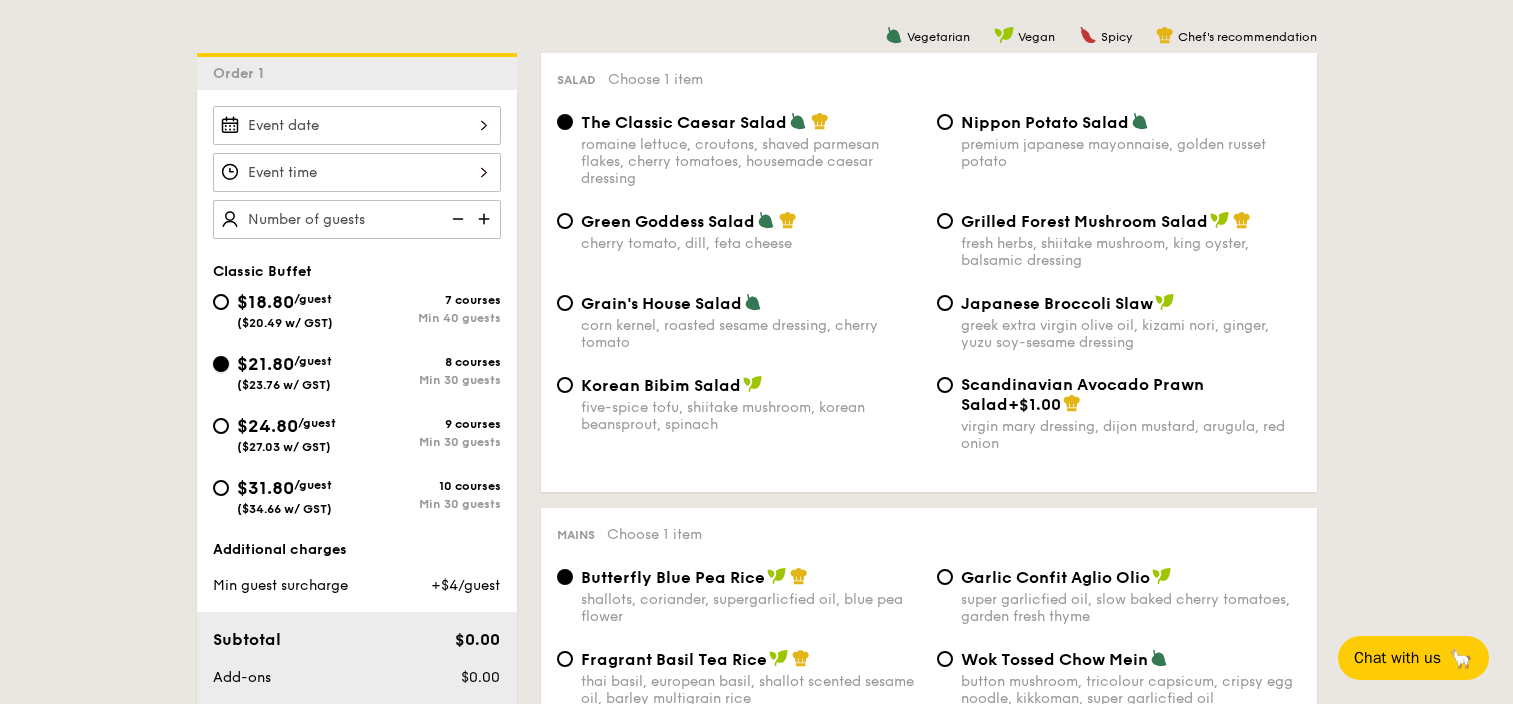 radio on "true" 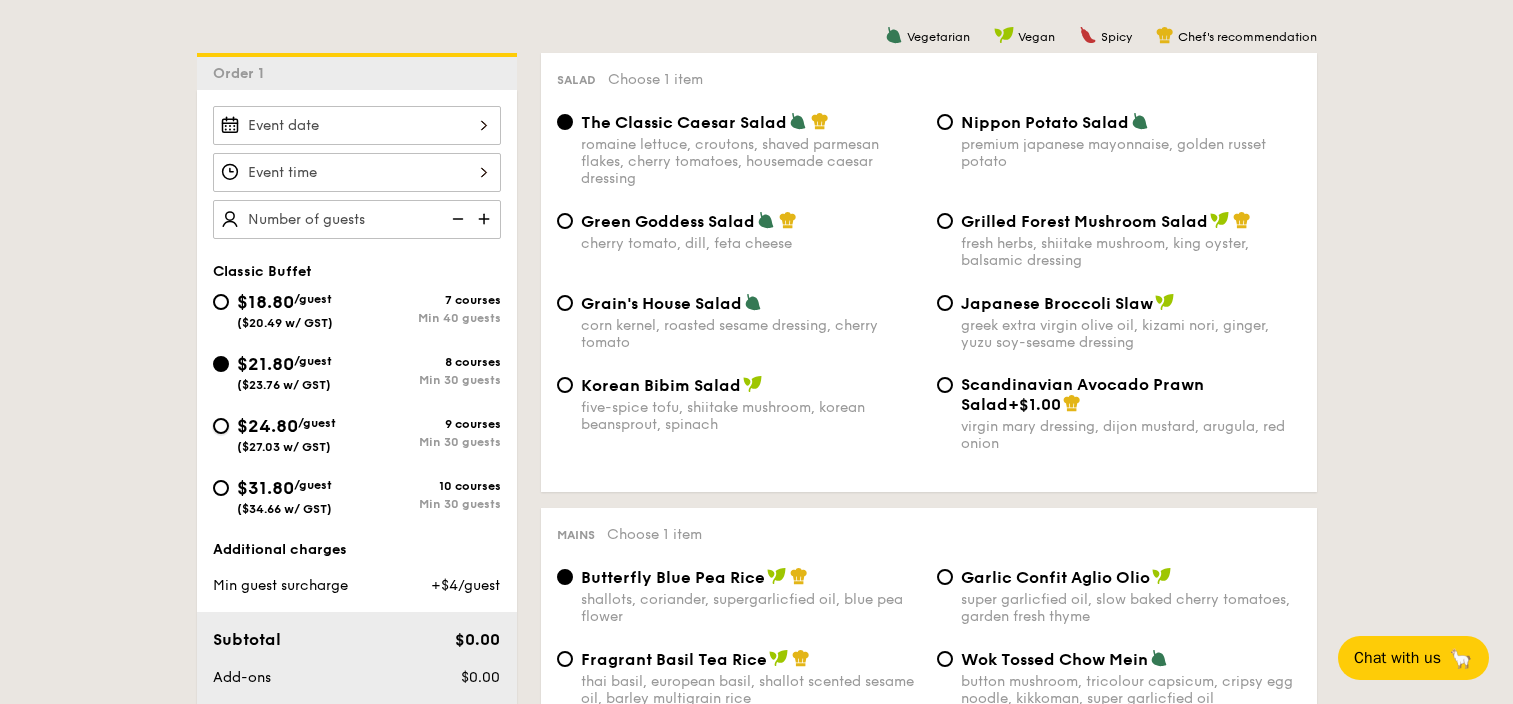 click on "$24.80
/guest
($27.03 w/ GST)
9 courses
Min 30 guests" at bounding box center [221, 426] 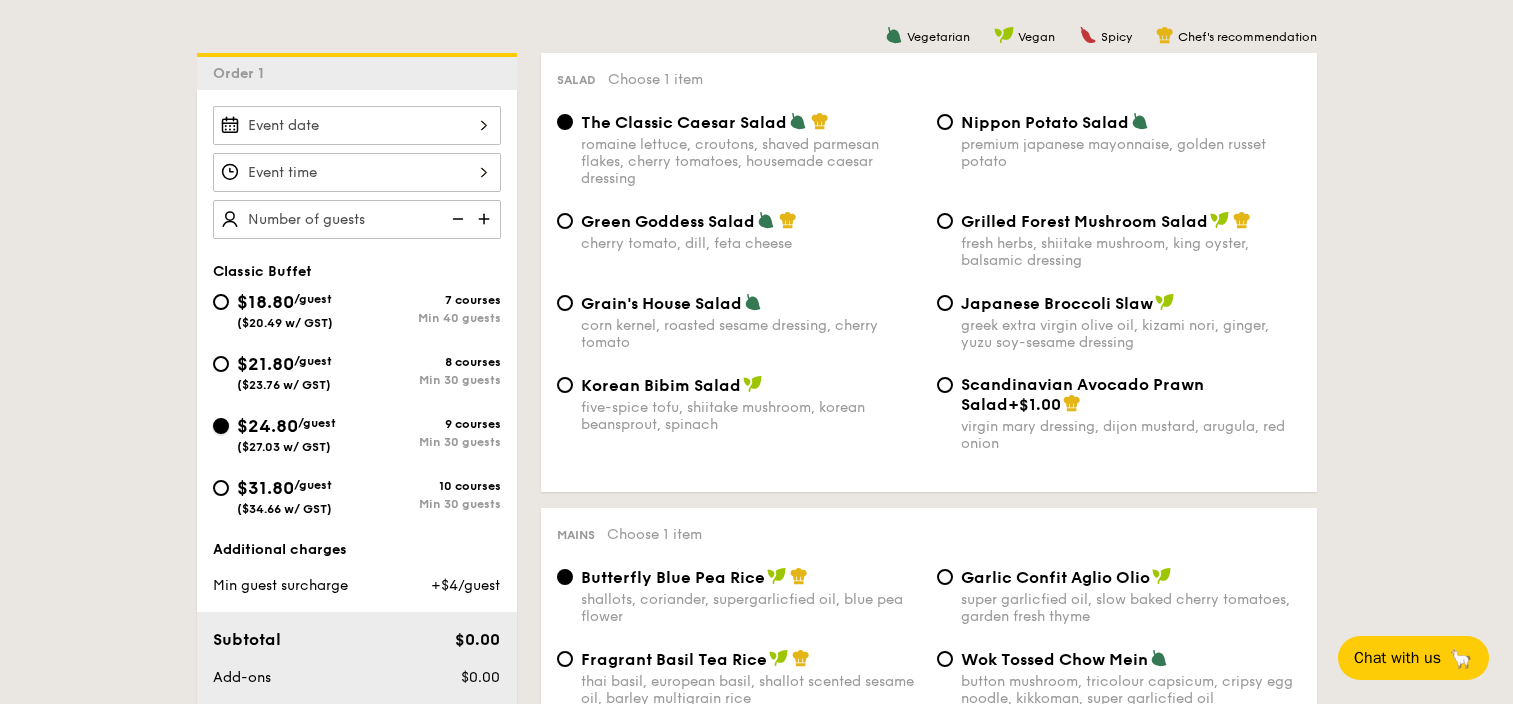 radio on "true" 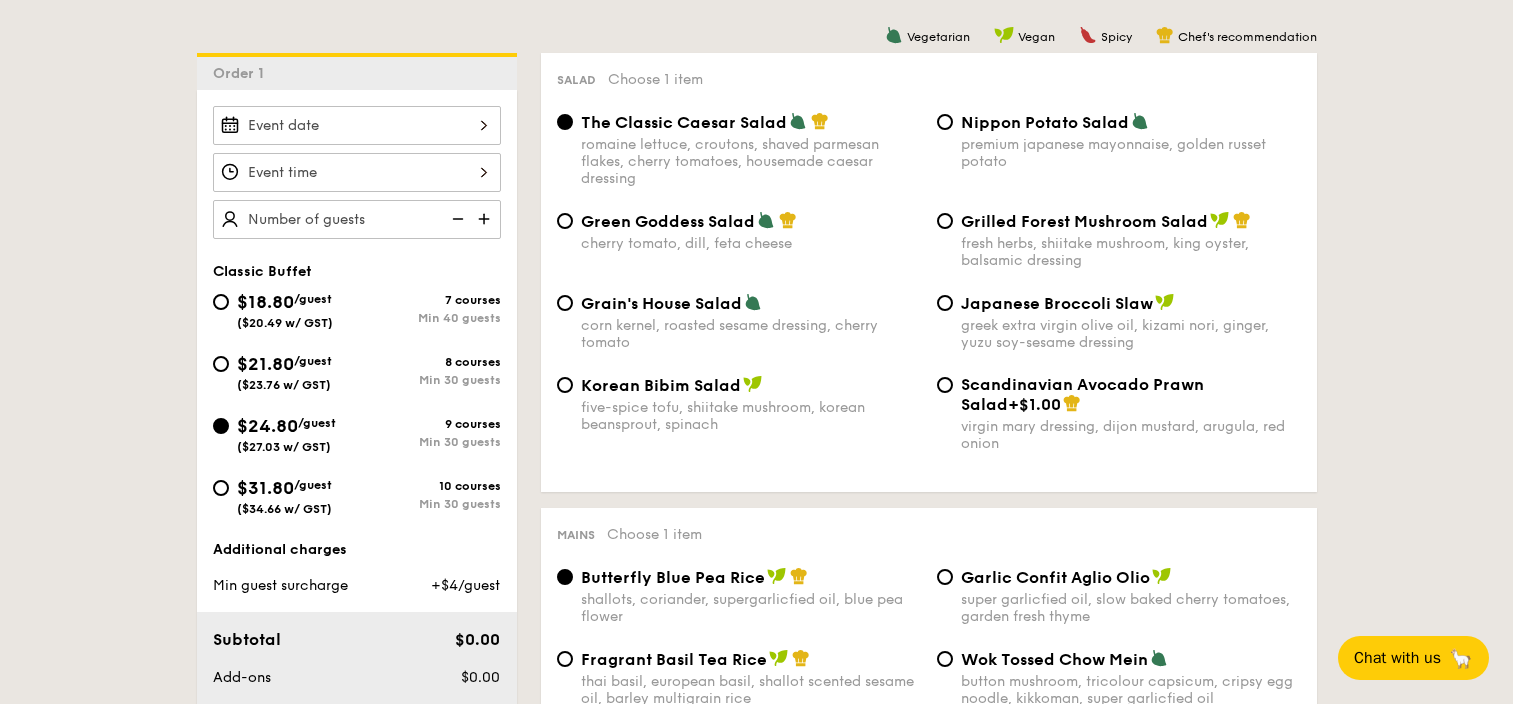 click on "Min 30 guests" at bounding box center (429, 442) 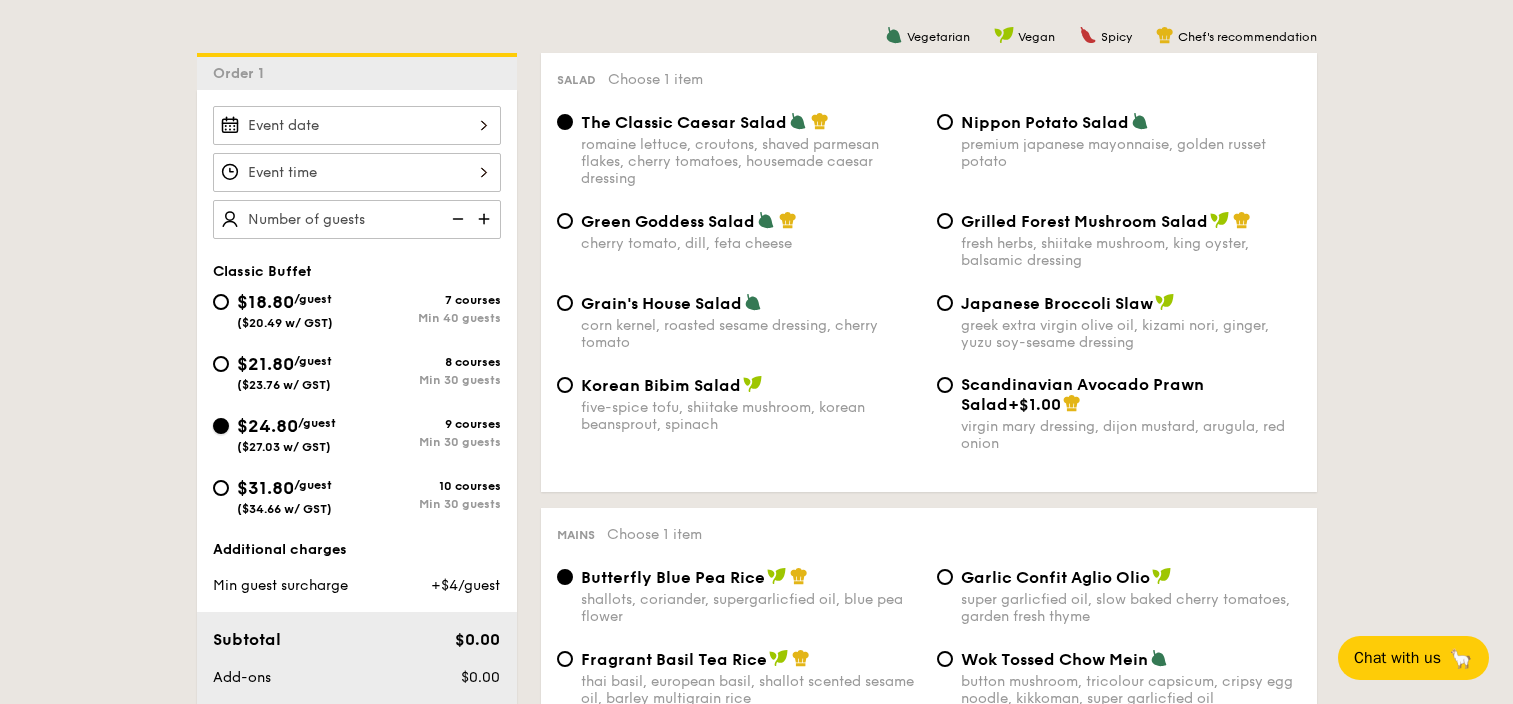 click on "$24.80
/guest
($27.03 w/ GST)
9 courses
Min 30 guests" at bounding box center [221, 426] 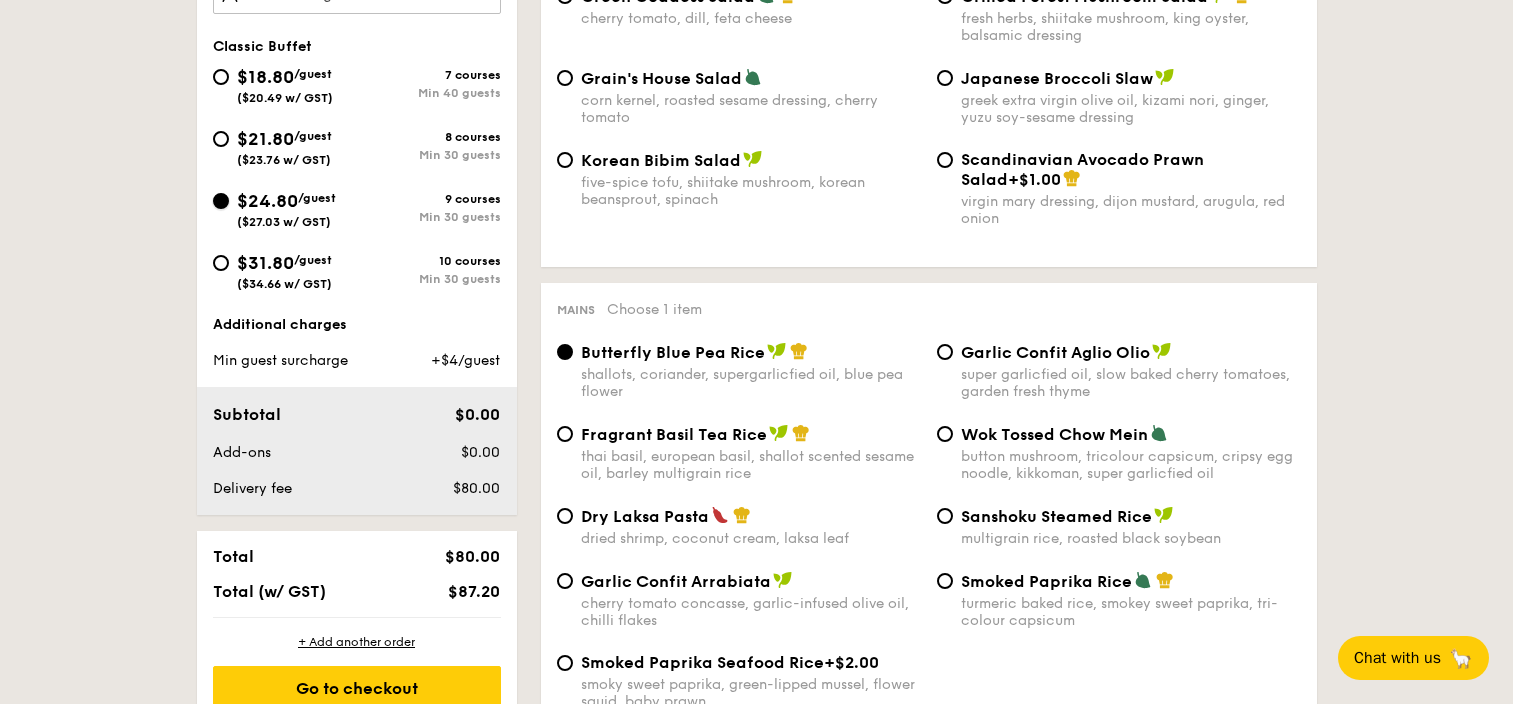 scroll, scrollTop: 773, scrollLeft: 0, axis: vertical 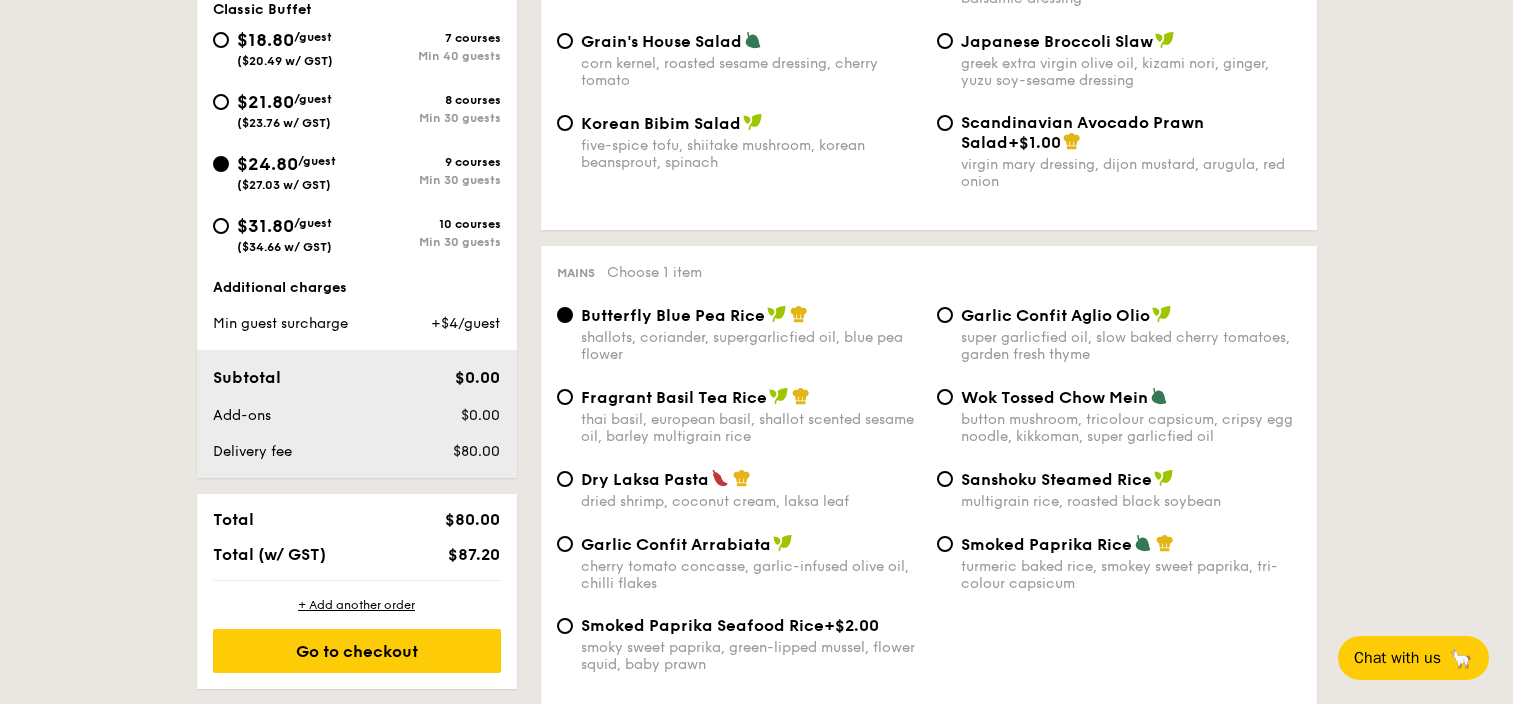 click on "Dry Laksa Pasta dried shrimp, coconut cream, laksa leaf" at bounding box center [751, 489] 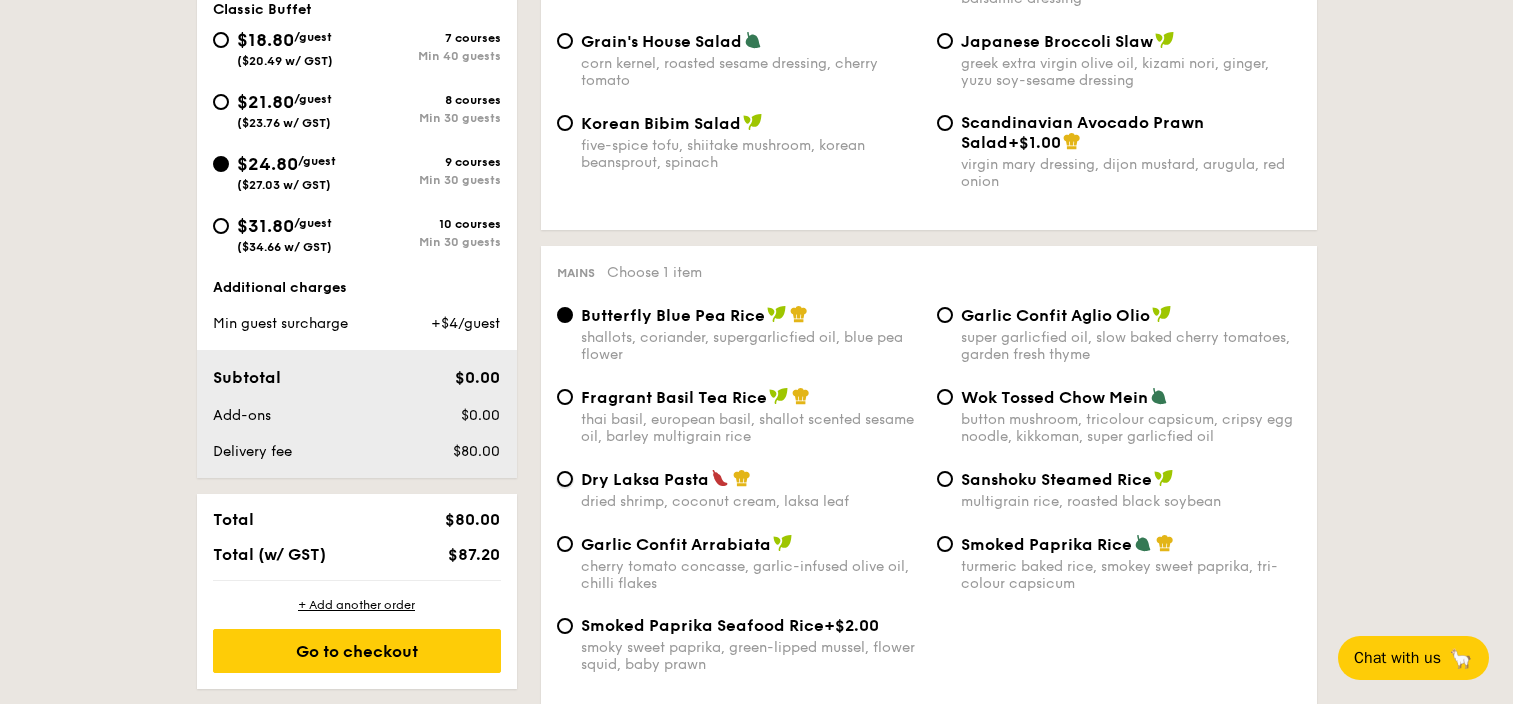 click on "Dry Laksa Pasta dried shrimp, coconut cream, laksa leaf" at bounding box center (565, 479) 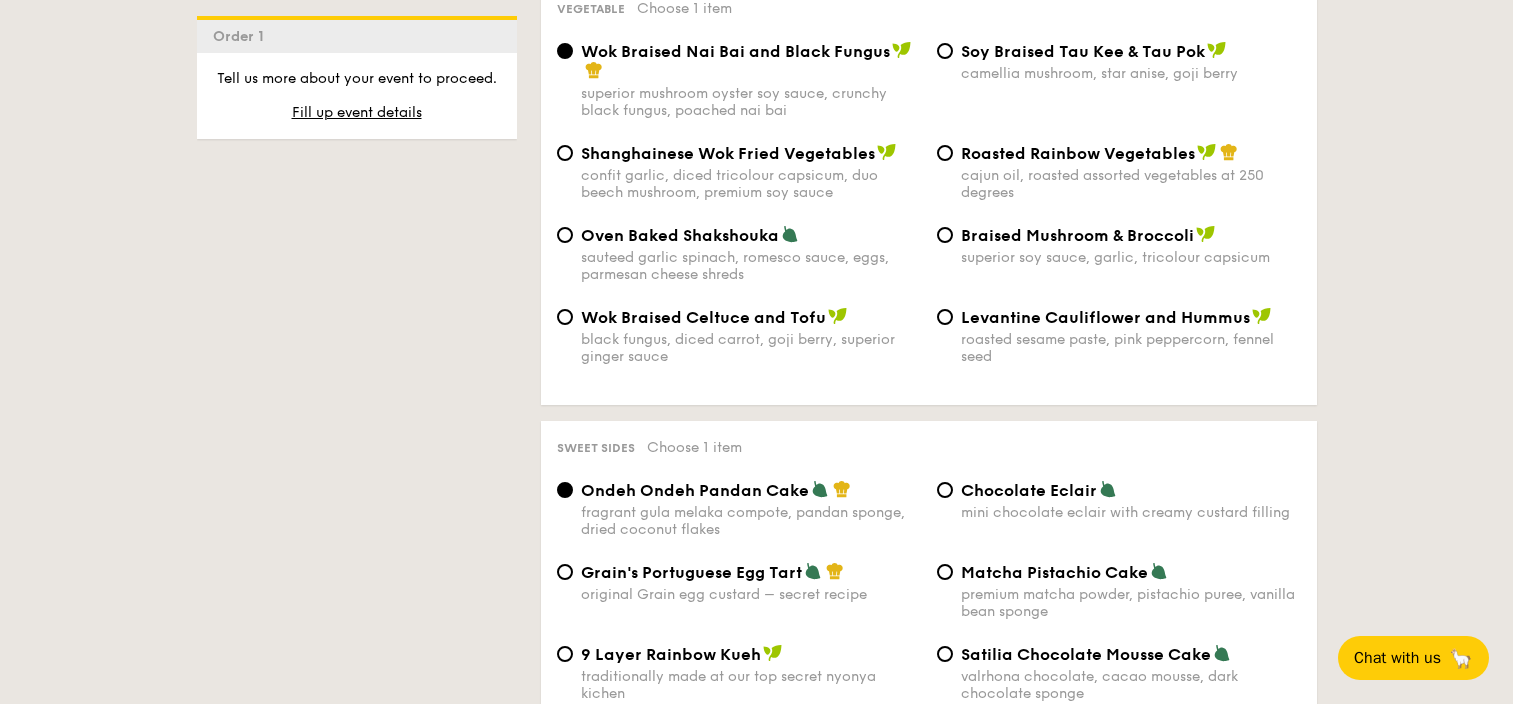 scroll, scrollTop: 2755, scrollLeft: 0, axis: vertical 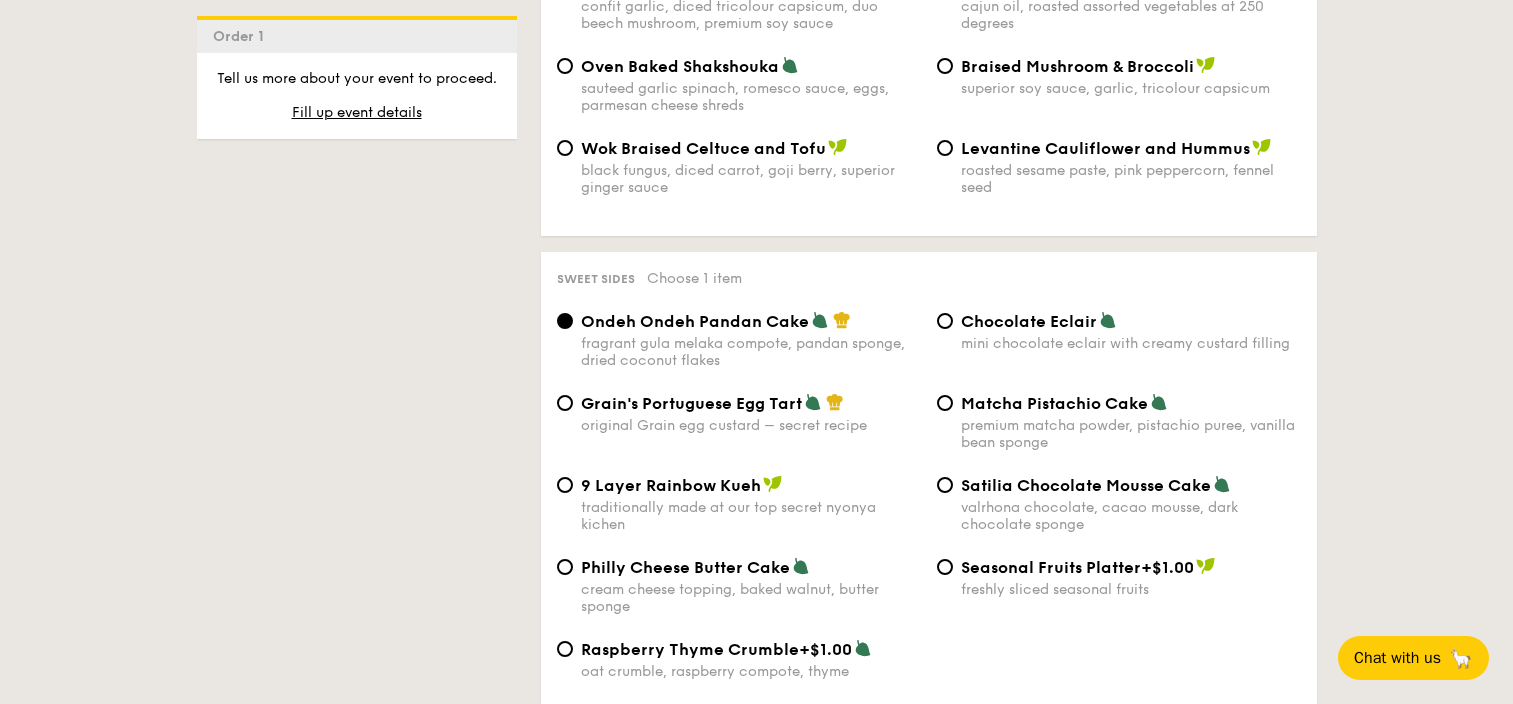 click on "Grain's Portuguese Egg Tart original Grain egg custard – secret recipe" at bounding box center (739, 424) 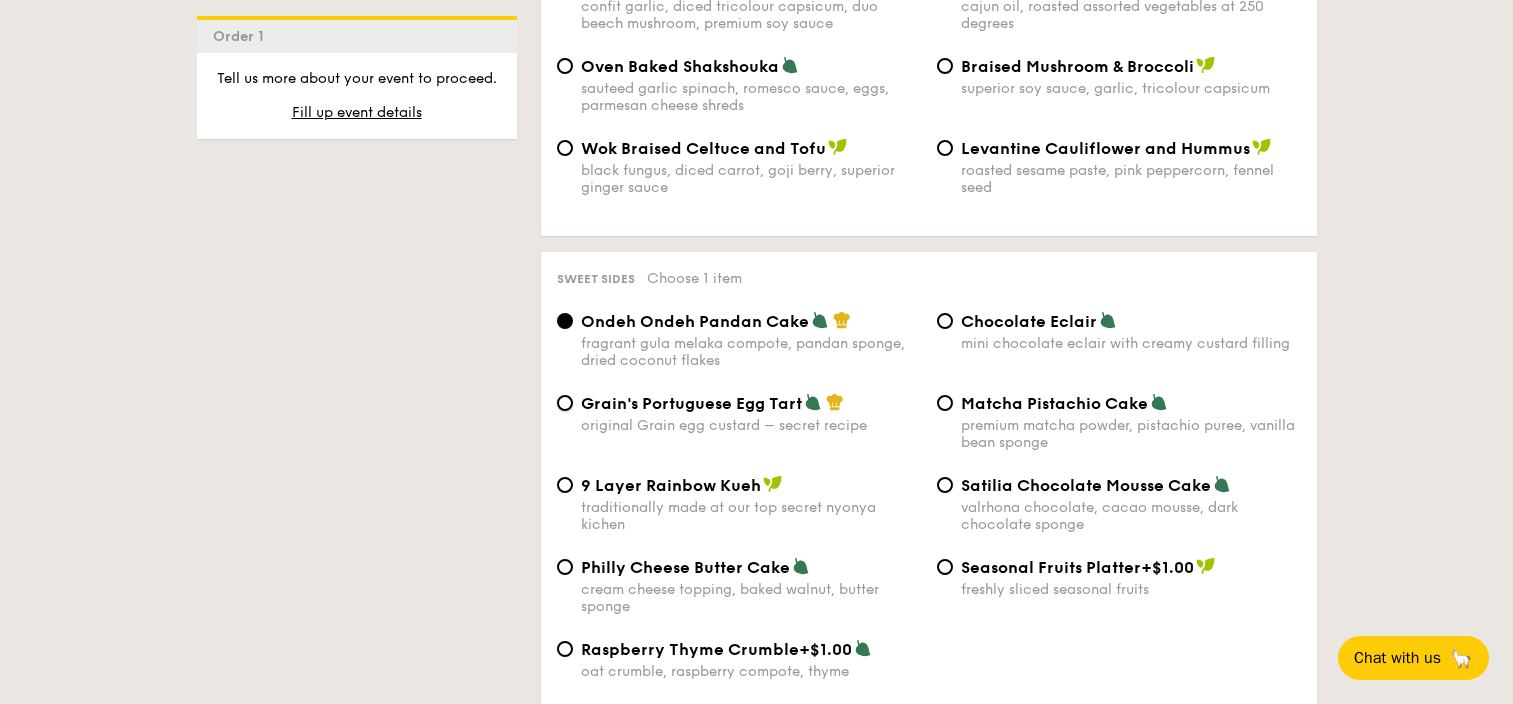 click on "Grain's Portuguese Egg Tart original Grain egg custard – secret recipe" at bounding box center [565, 403] 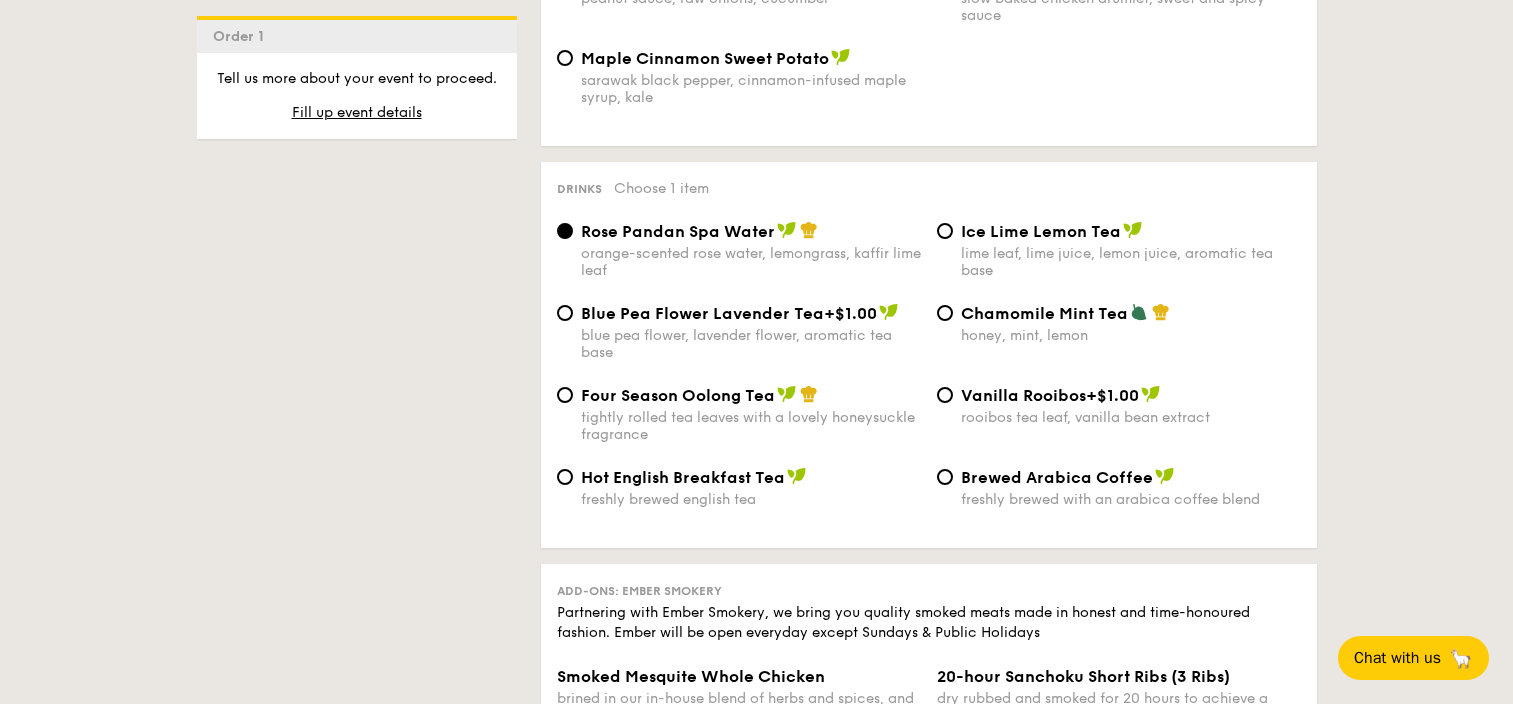 scroll, scrollTop: 3813, scrollLeft: 0, axis: vertical 